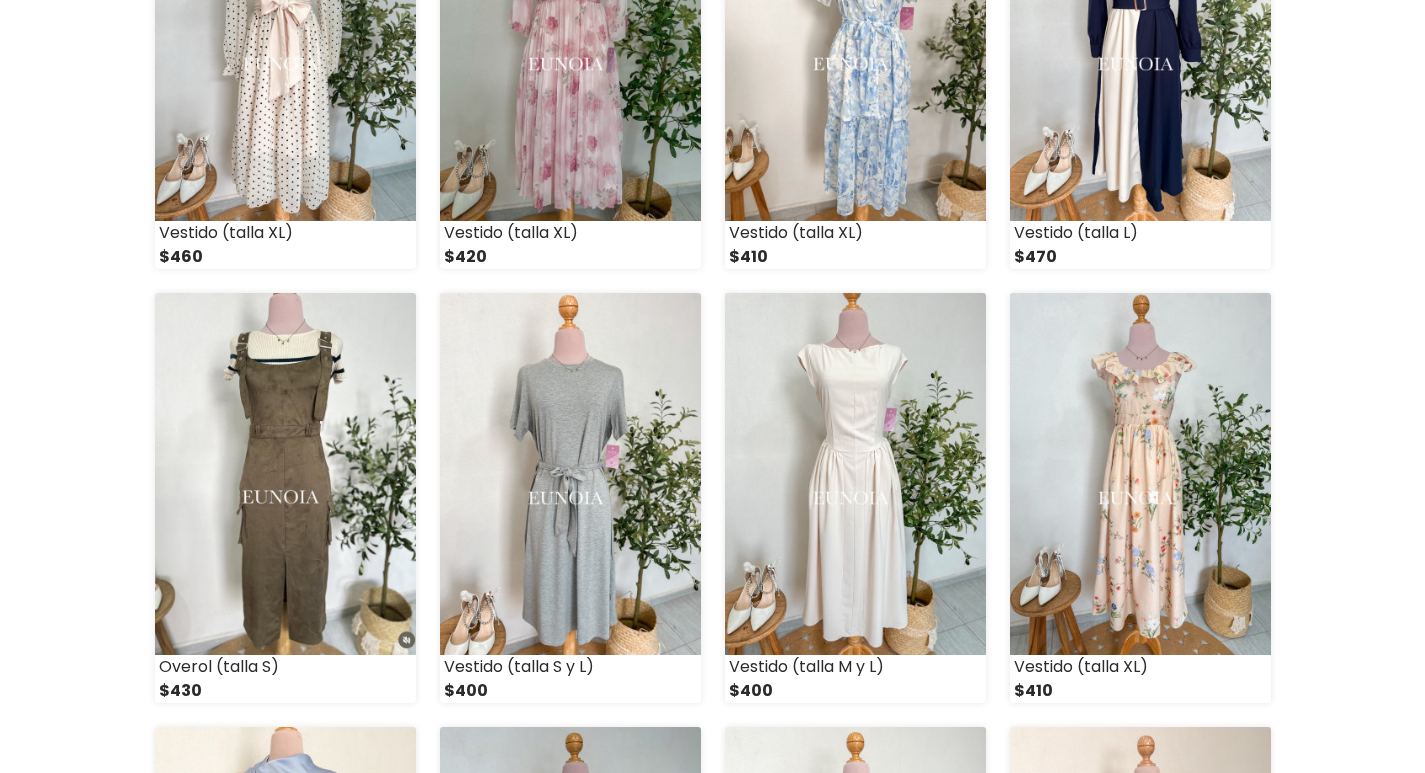 scroll, scrollTop: 600, scrollLeft: 0, axis: vertical 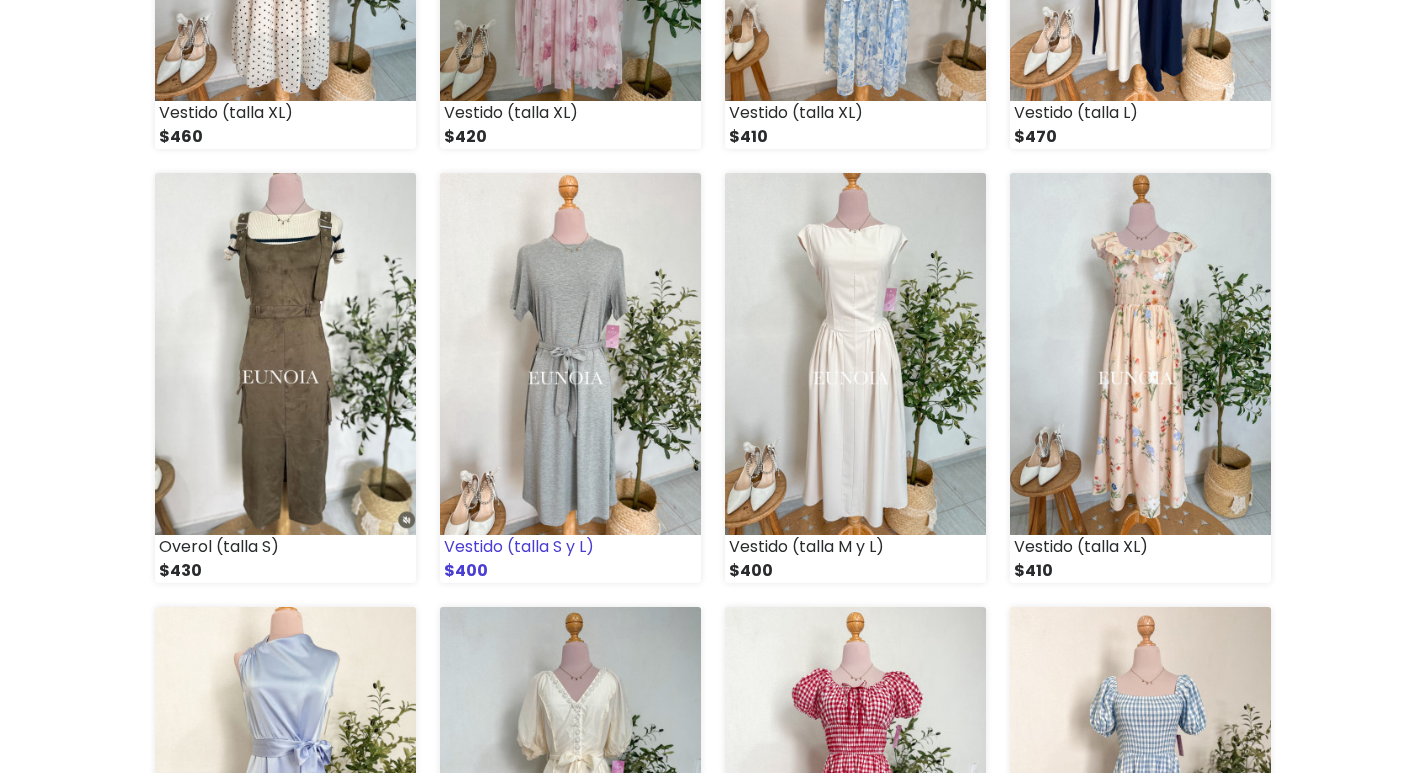 click at bounding box center [570, 354] 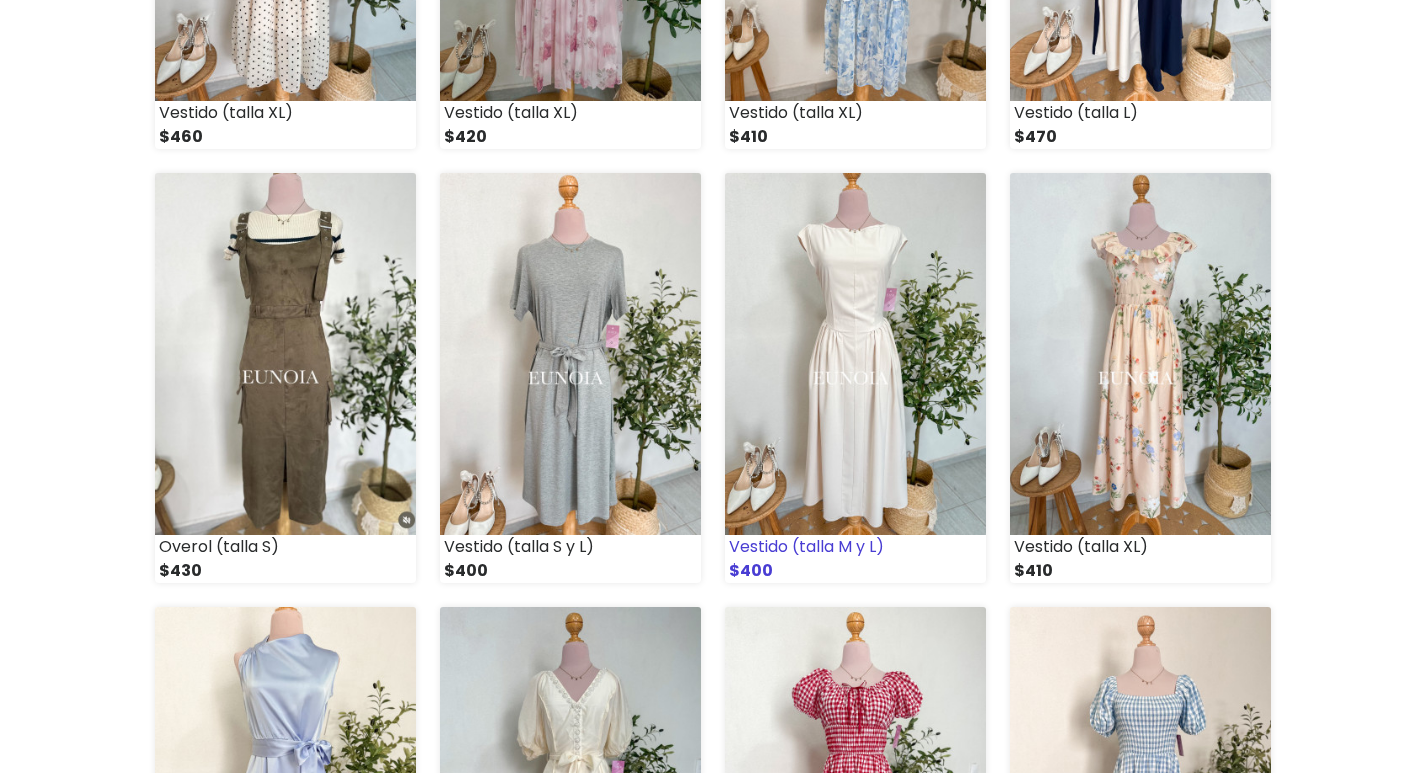 click at bounding box center [855, 354] 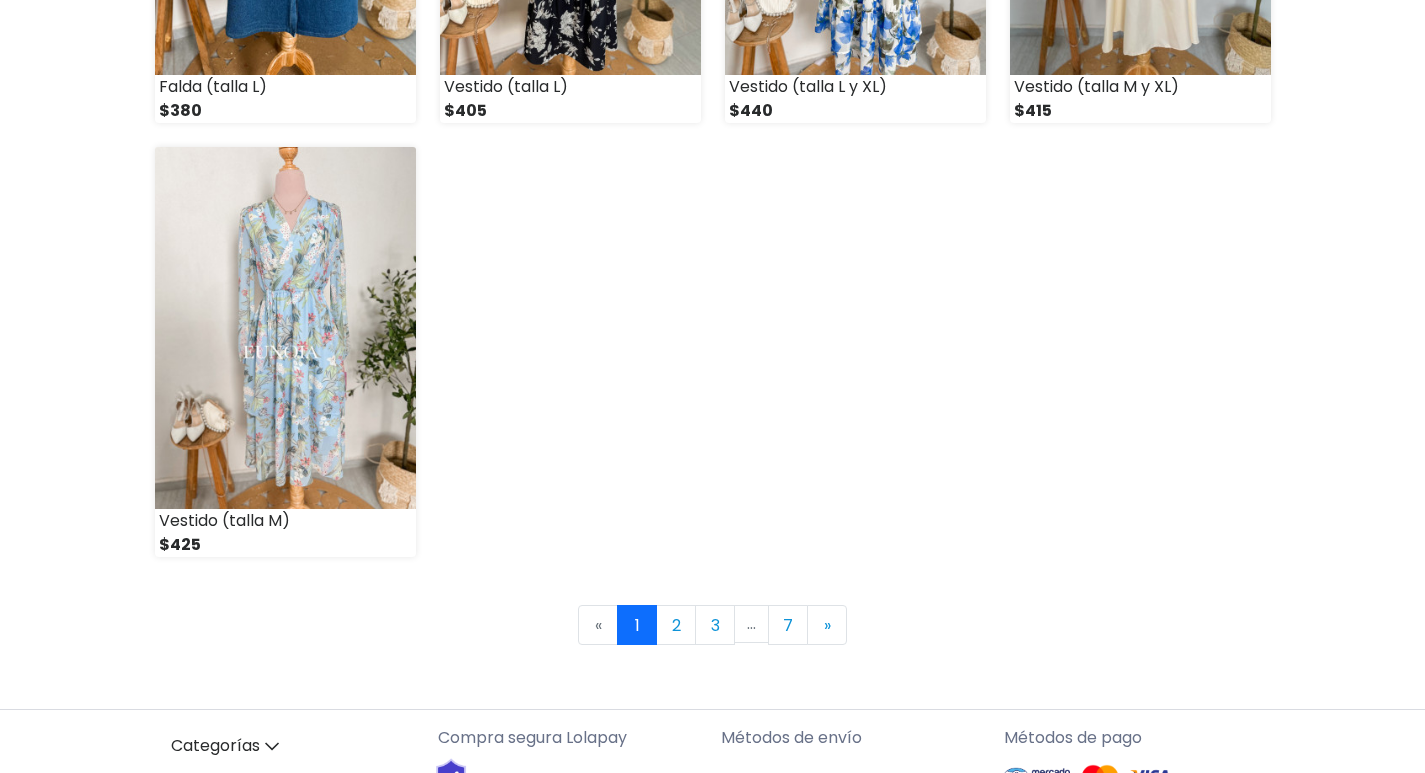 scroll, scrollTop: 2800, scrollLeft: 0, axis: vertical 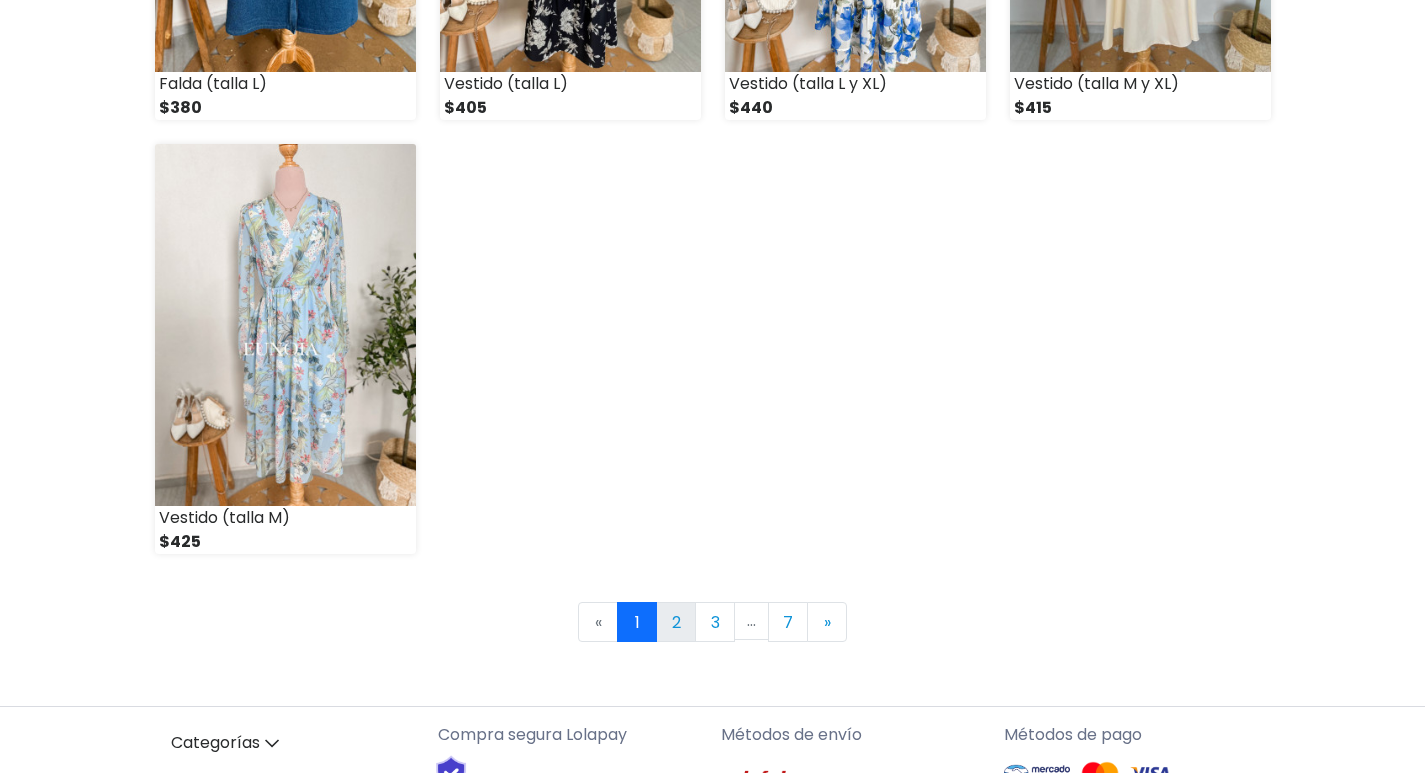 click on "2" at bounding box center (676, 622) 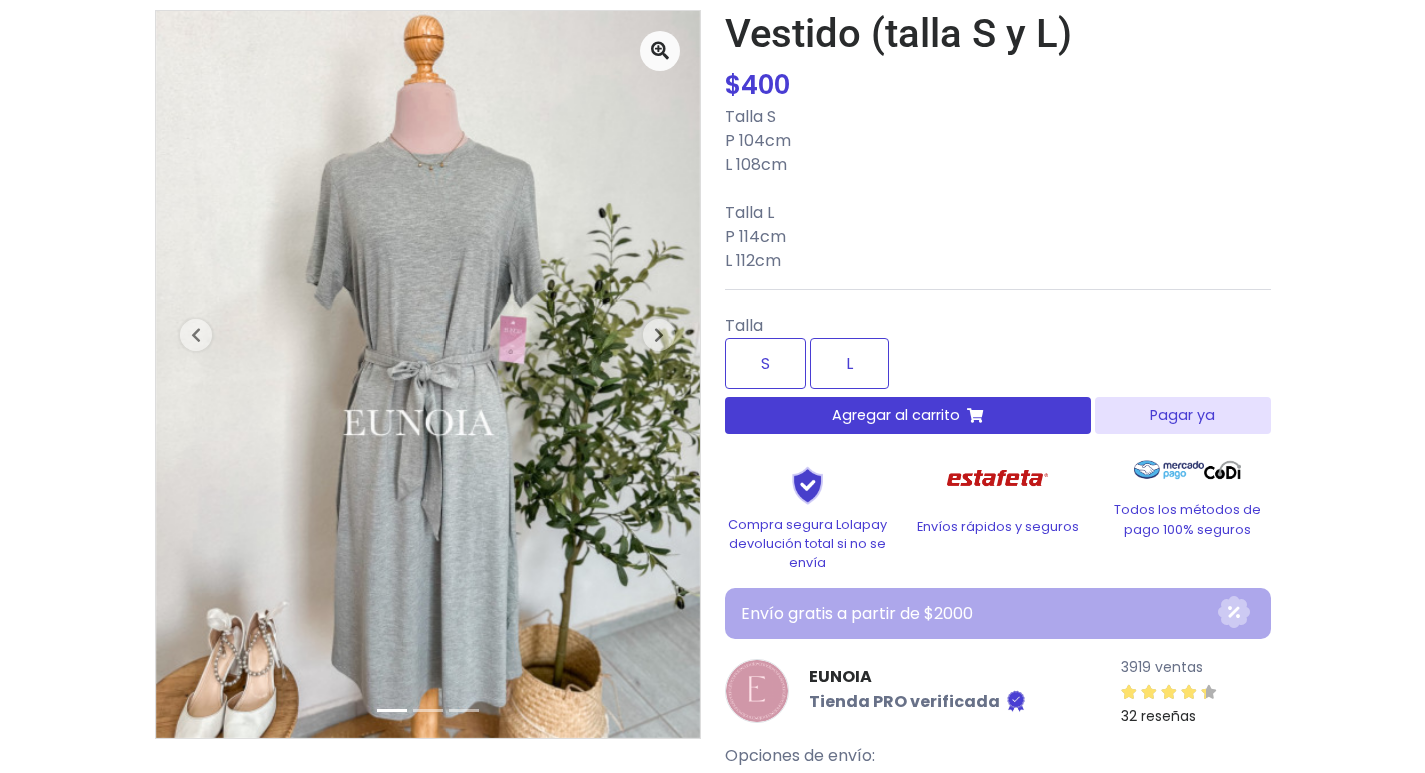 scroll, scrollTop: 100, scrollLeft: 0, axis: vertical 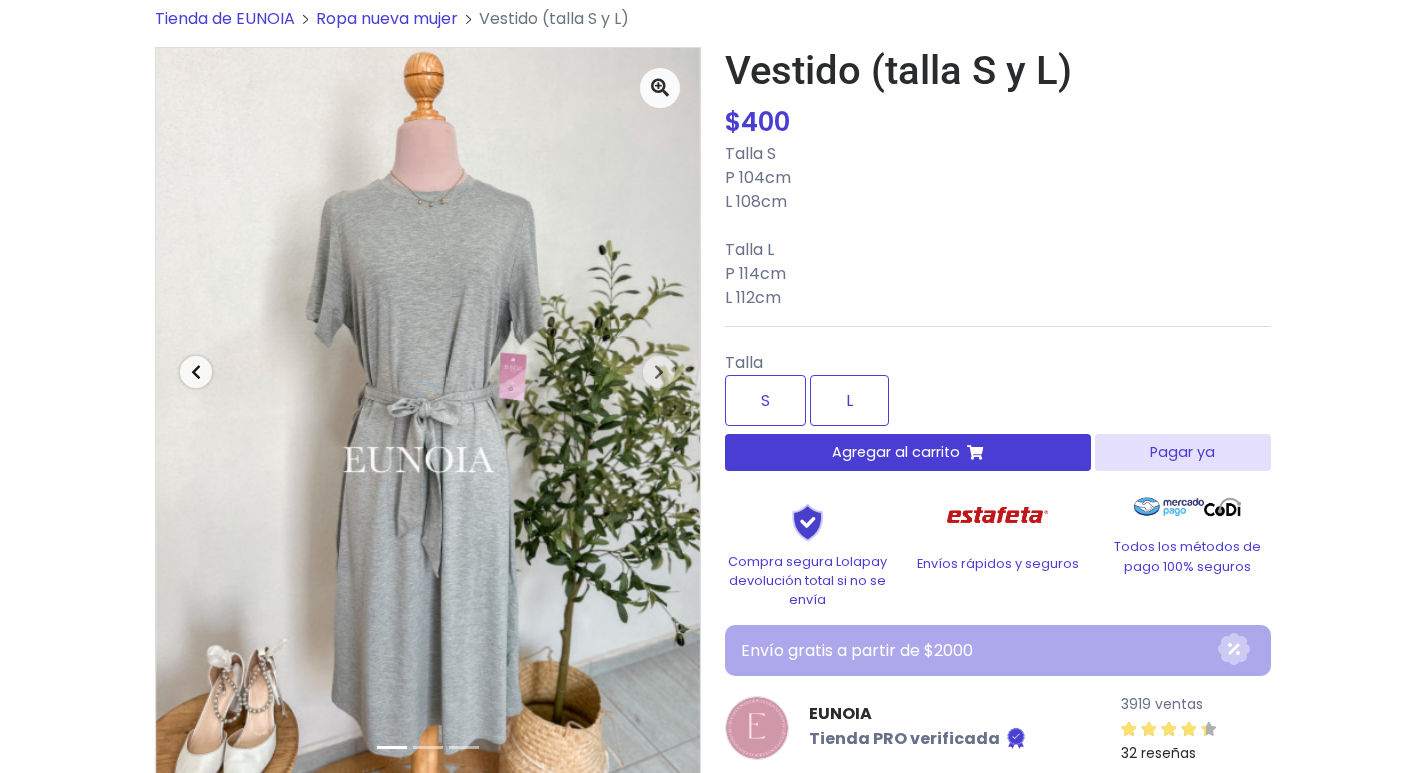 click at bounding box center [196, 372] 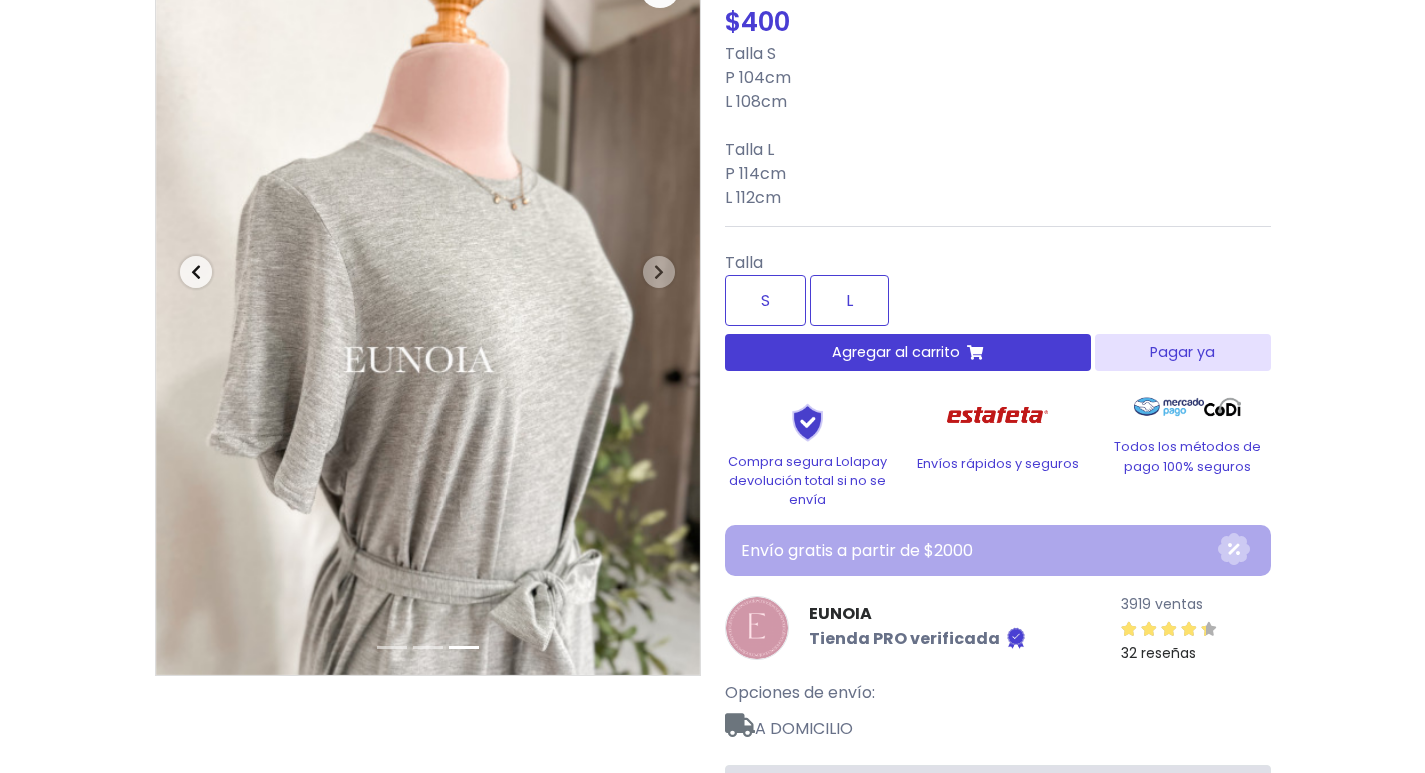 scroll, scrollTop: 300, scrollLeft: 0, axis: vertical 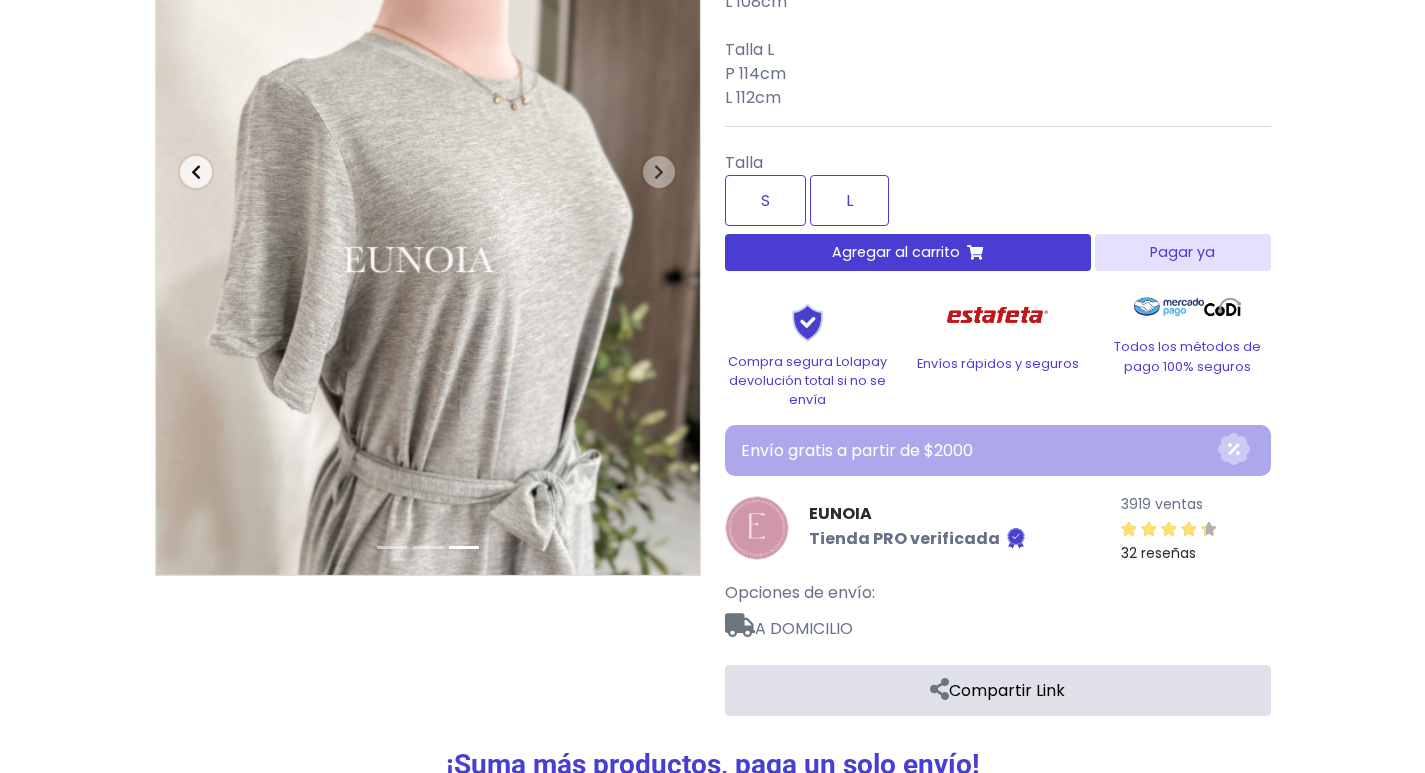 click at bounding box center (196, 172) 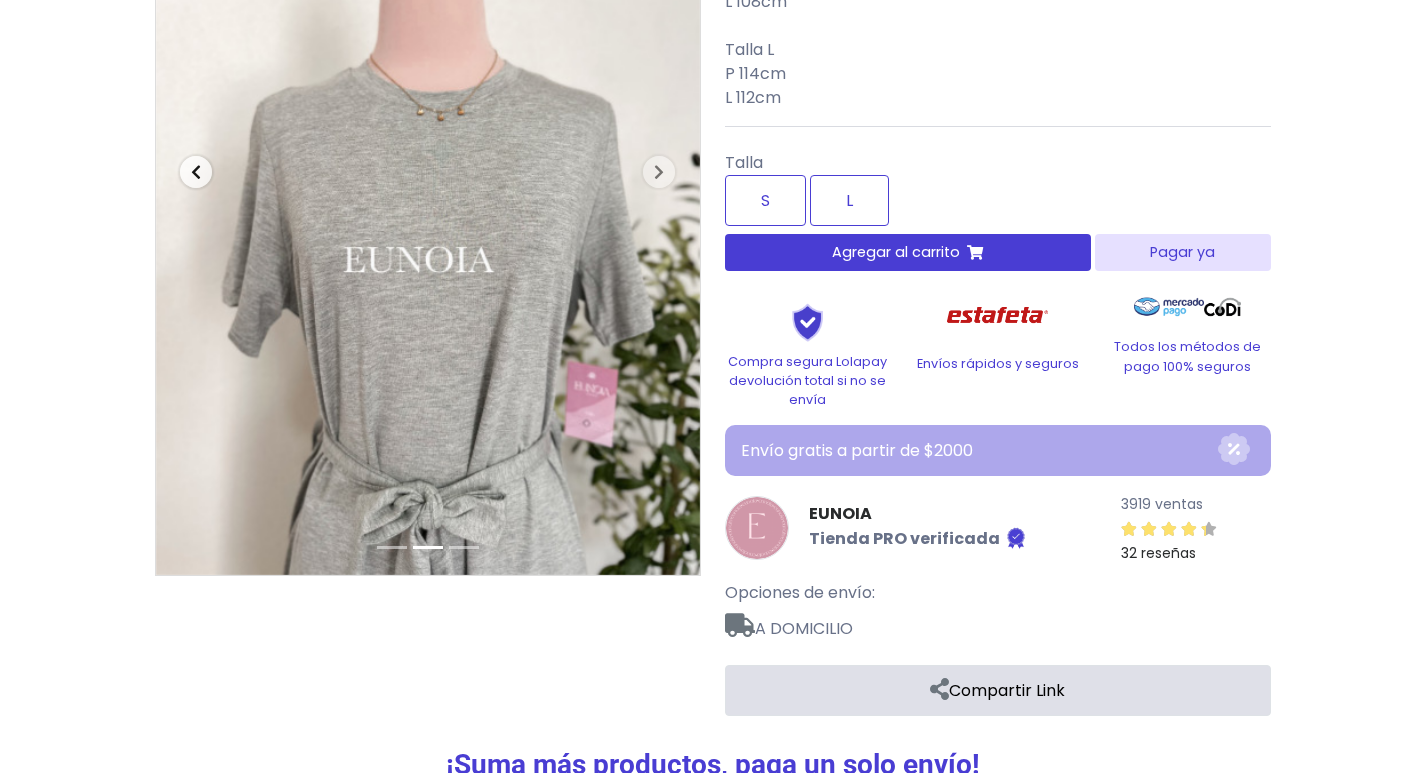click at bounding box center (196, 172) 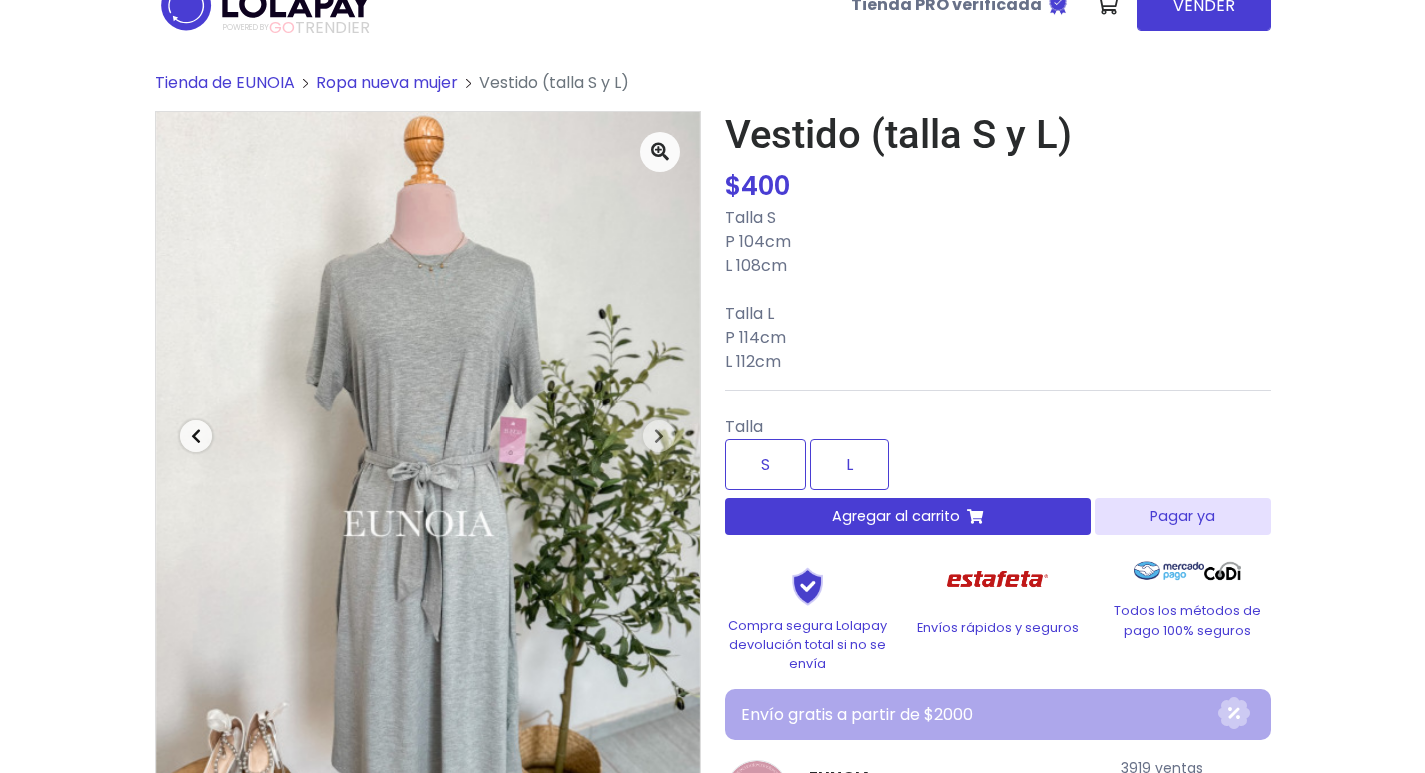 scroll, scrollTop: 0, scrollLeft: 0, axis: both 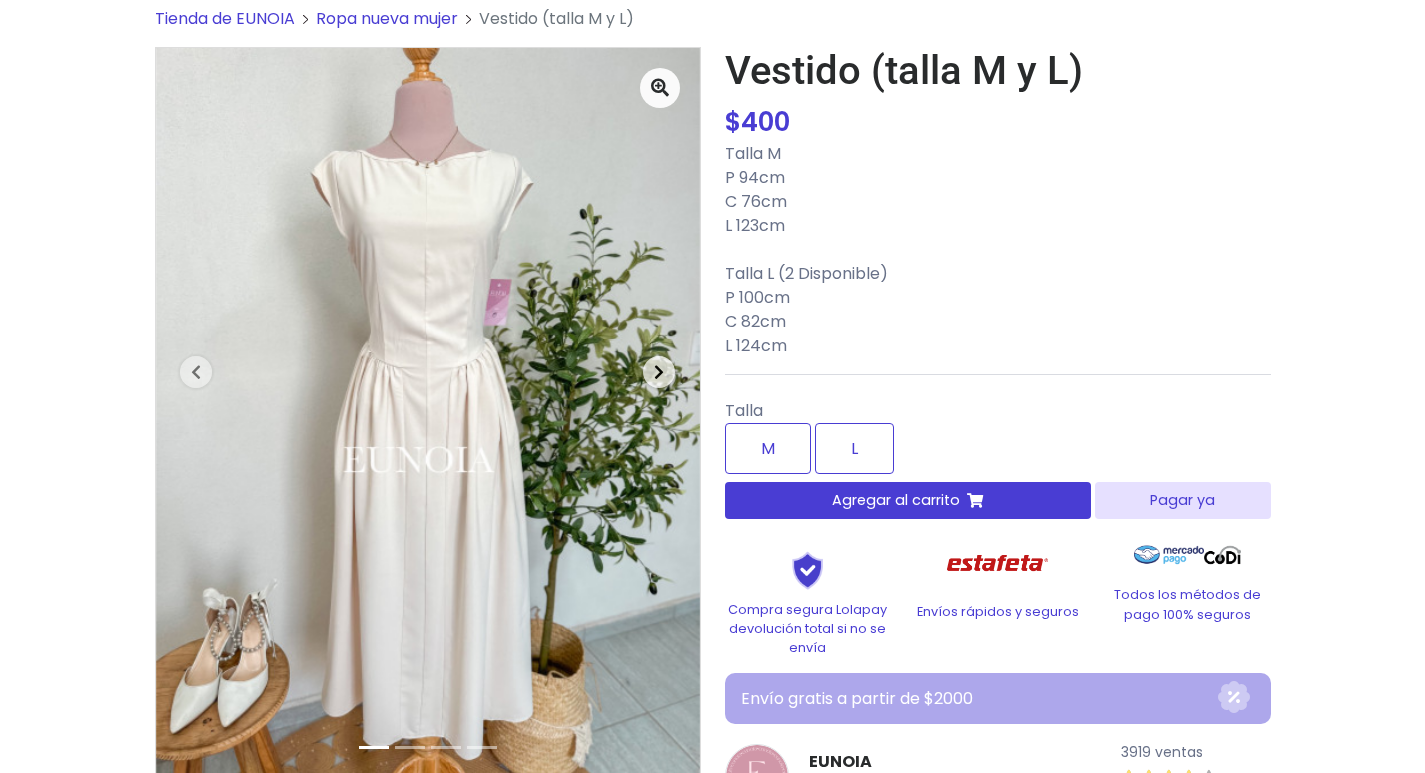 click at bounding box center (659, 372) 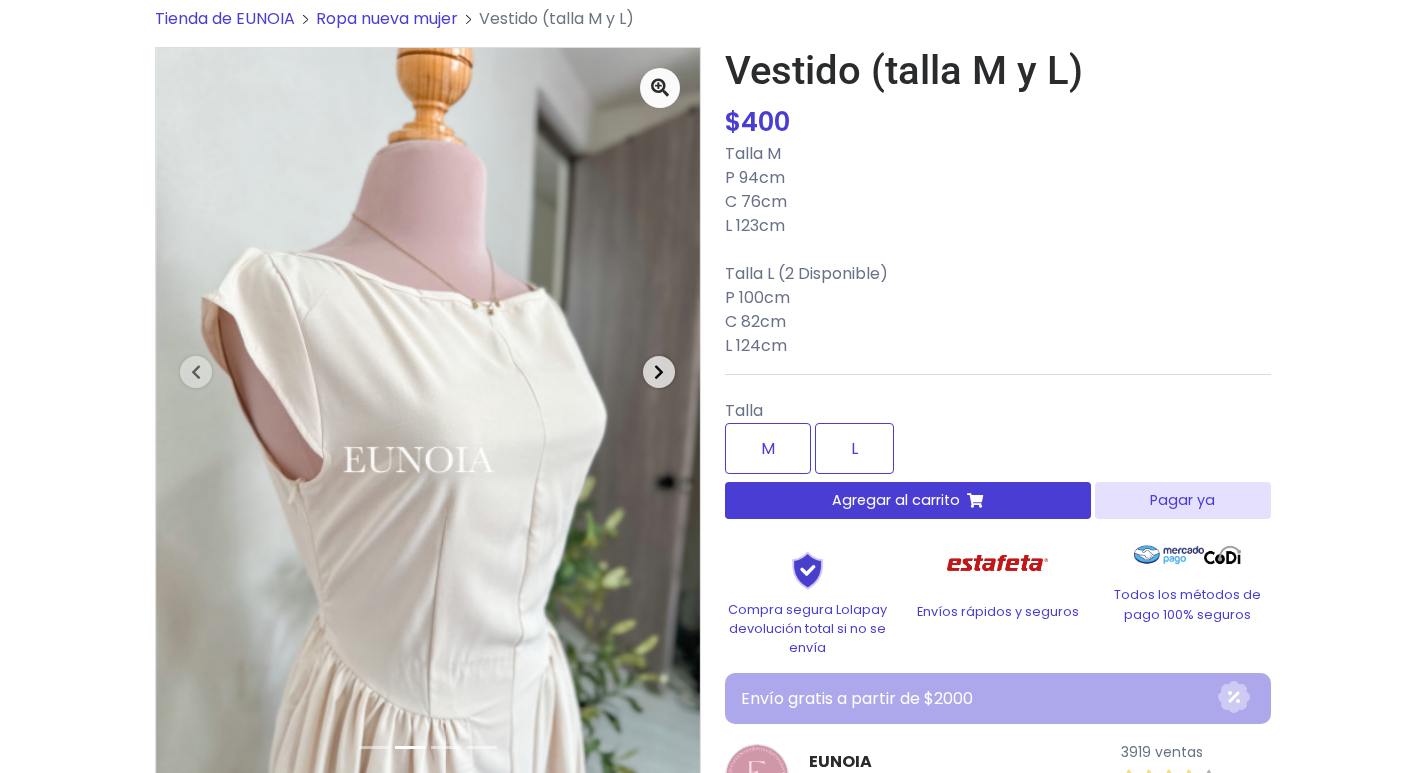 click at bounding box center (659, 372) 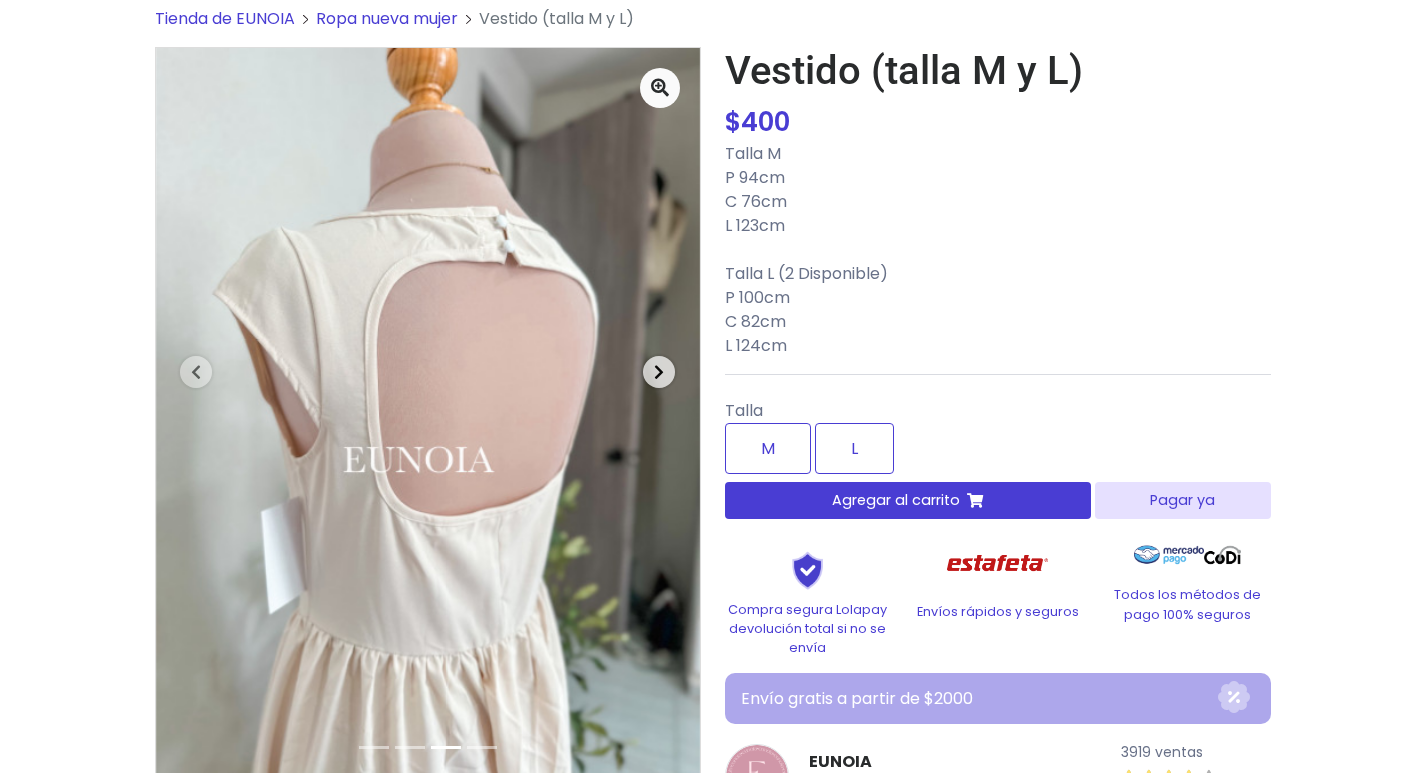 click at bounding box center (659, 372) 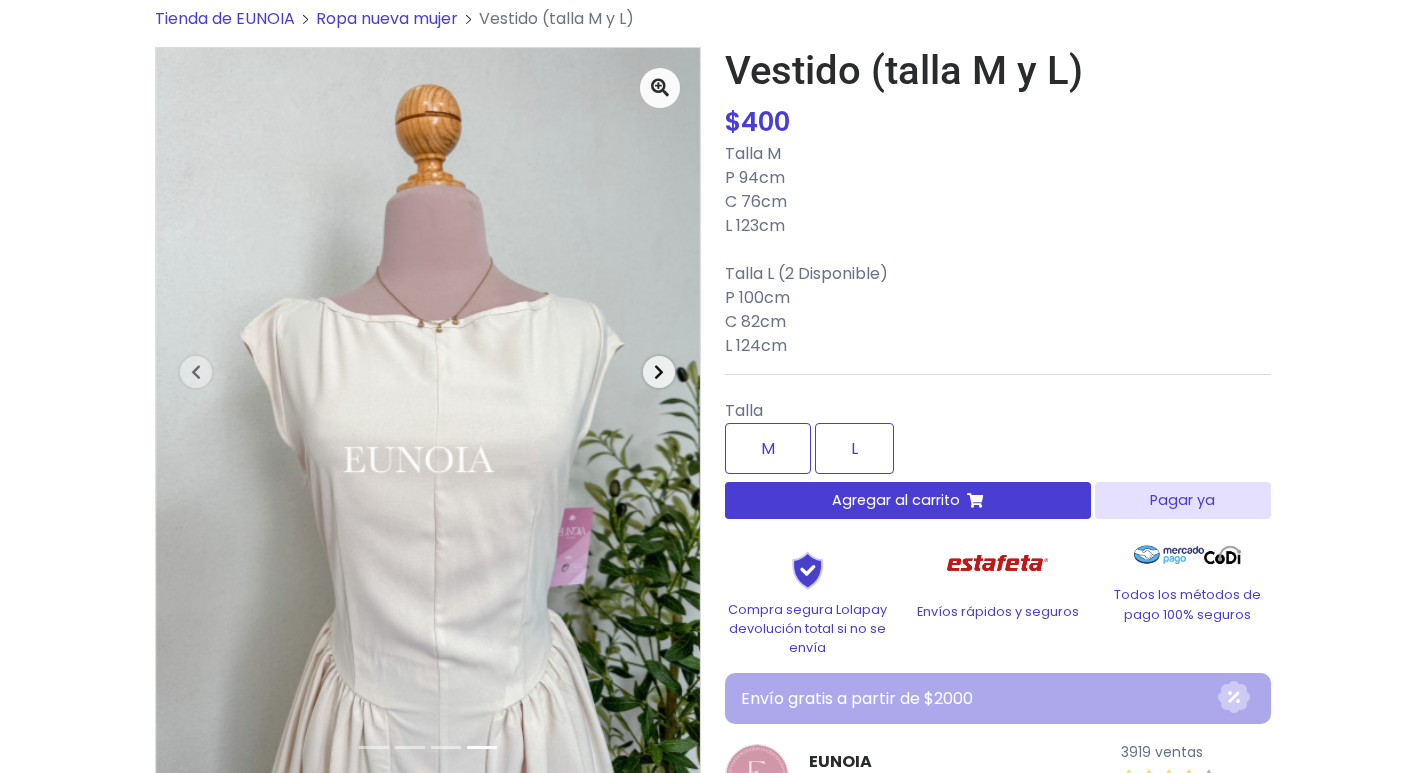 click at bounding box center (659, 372) 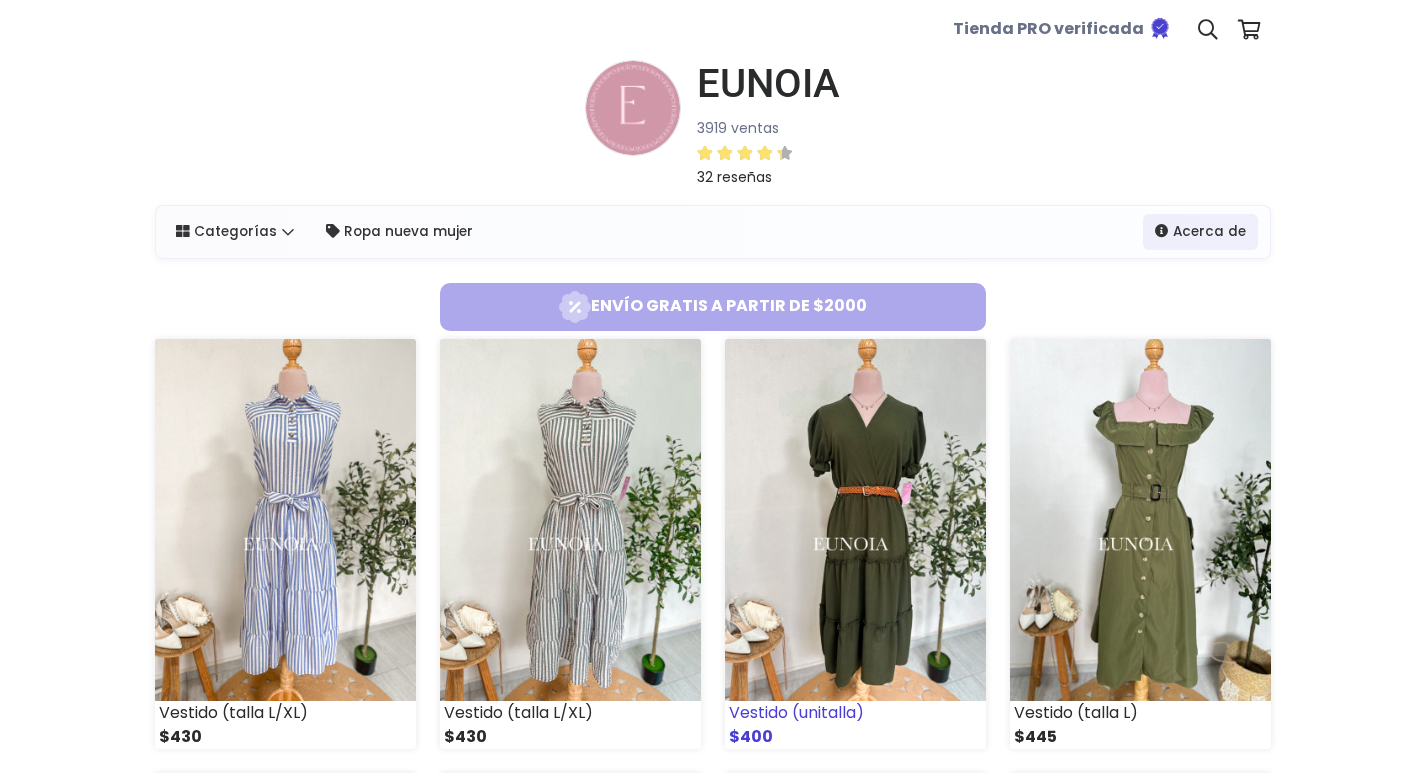 scroll, scrollTop: 200, scrollLeft: 0, axis: vertical 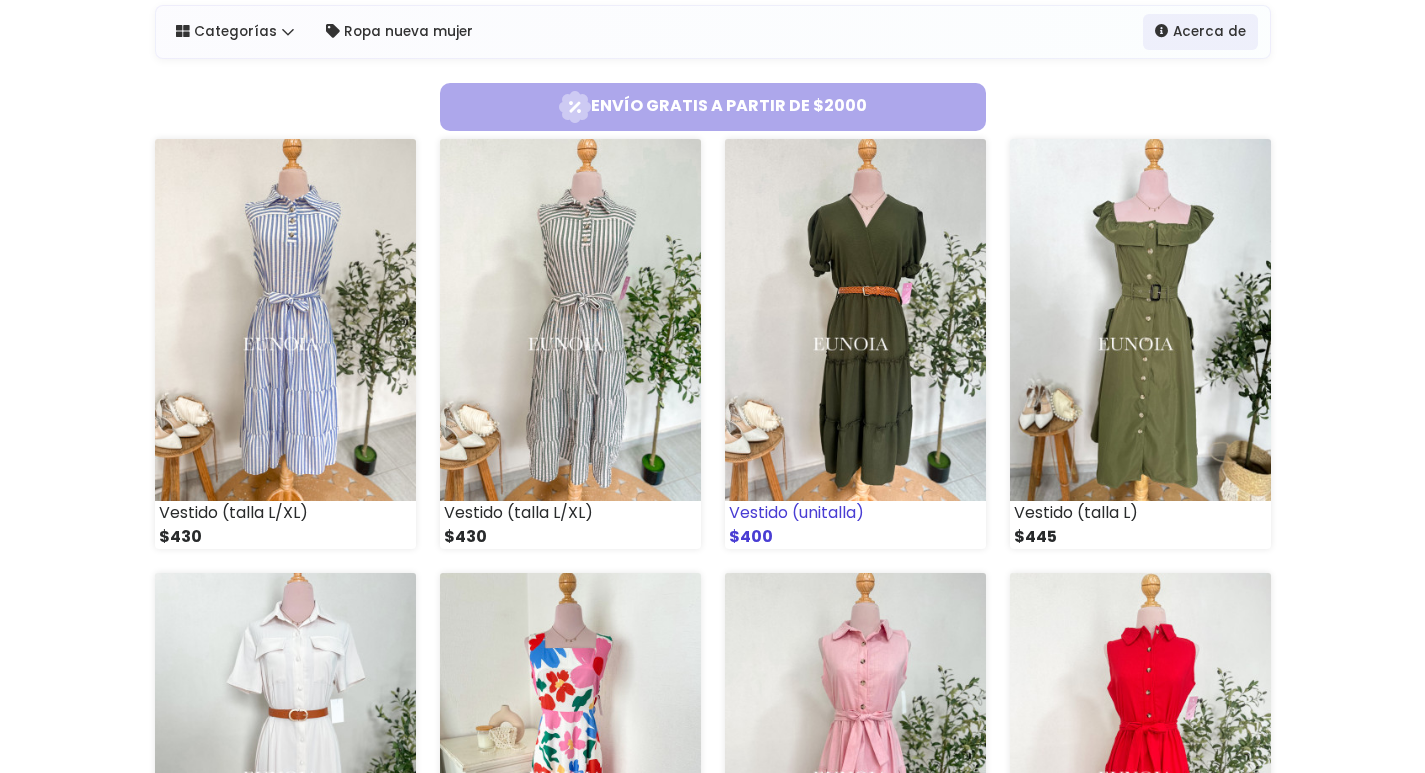 click at bounding box center (855, 320) 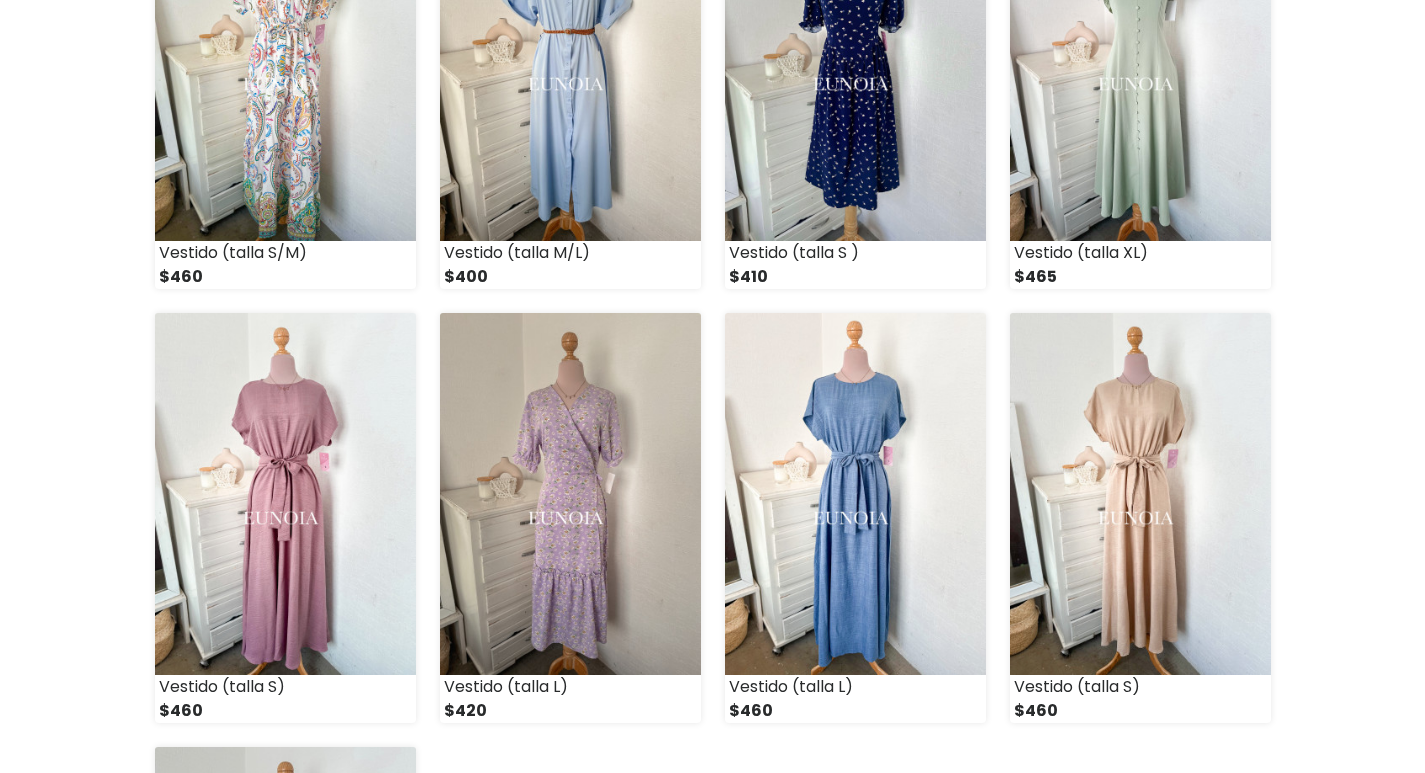 scroll, scrollTop: 2200, scrollLeft: 0, axis: vertical 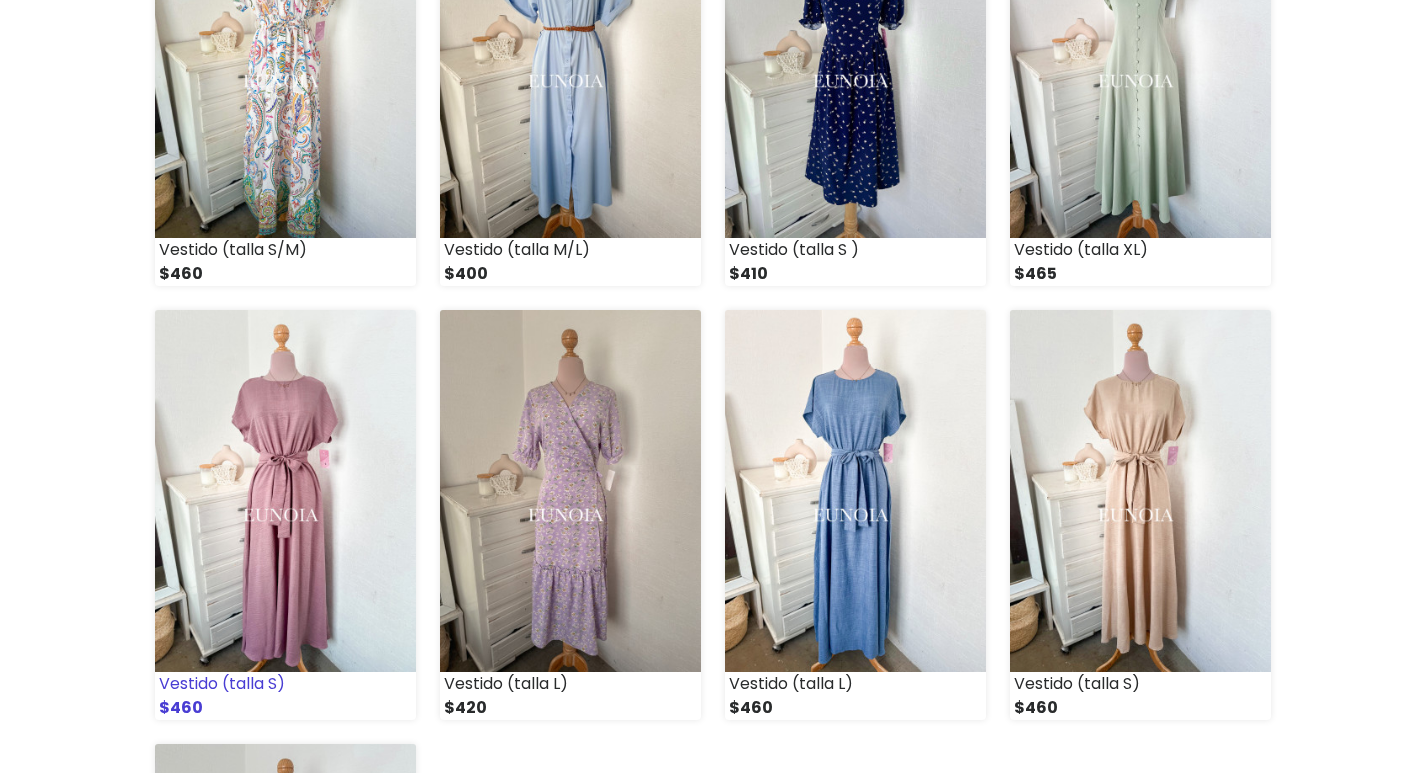 click at bounding box center [285, 491] 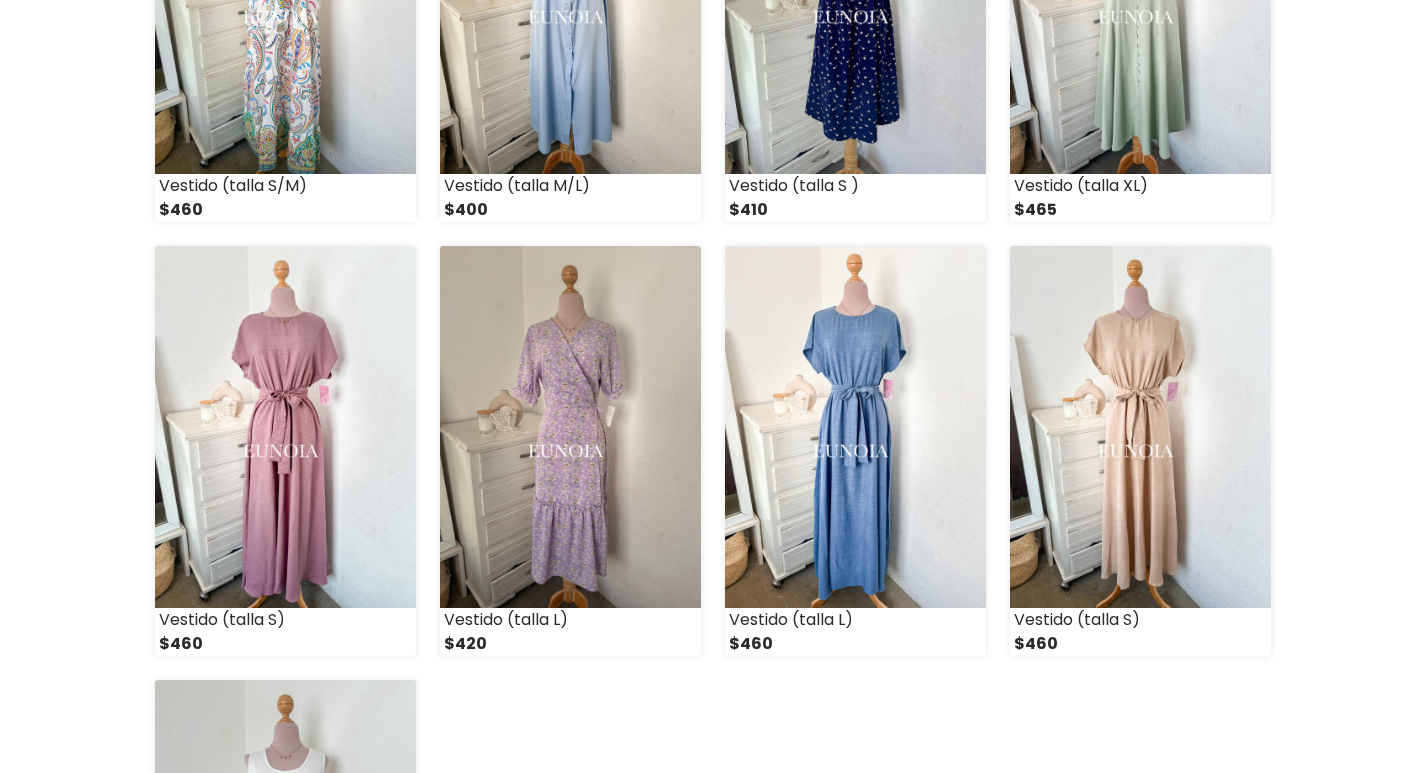 scroll, scrollTop: 2300, scrollLeft: 0, axis: vertical 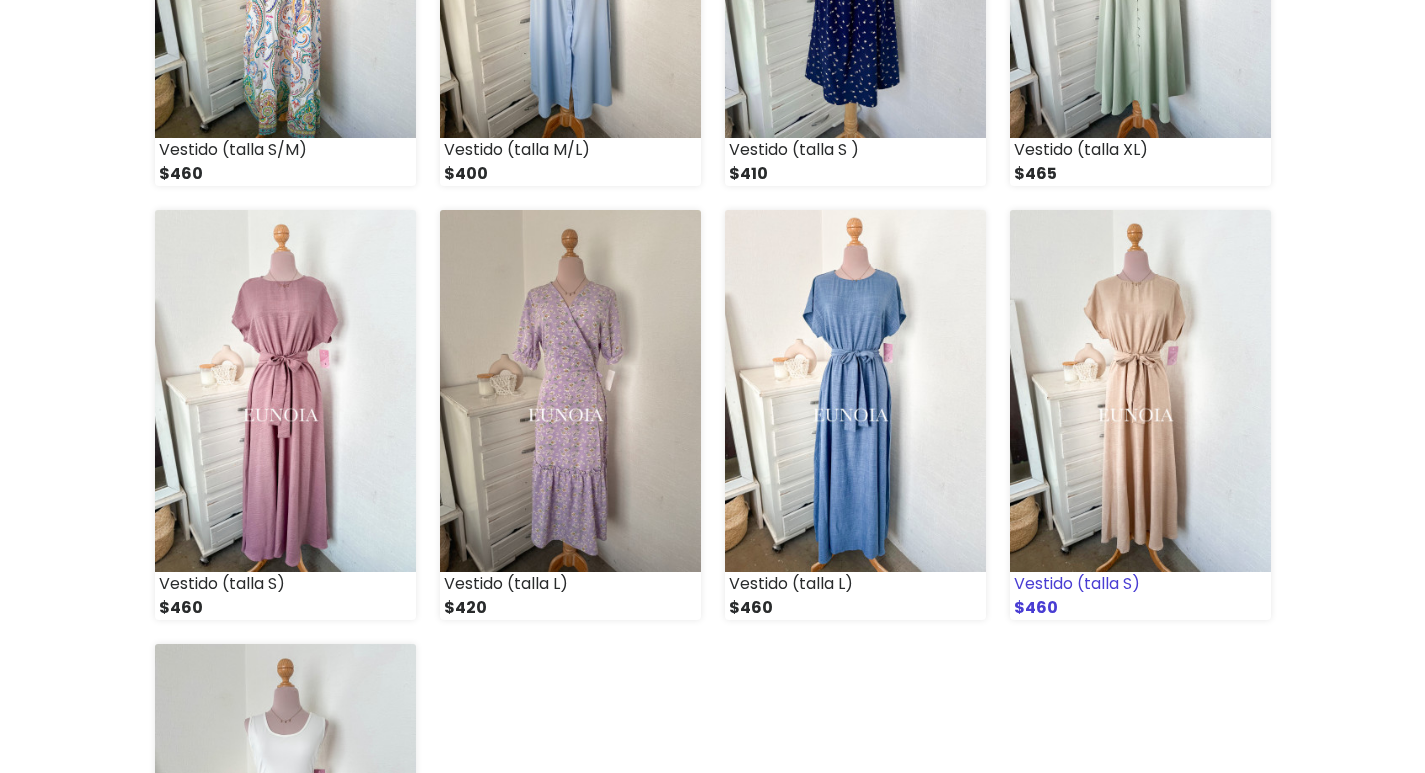 click at bounding box center [1140, 391] 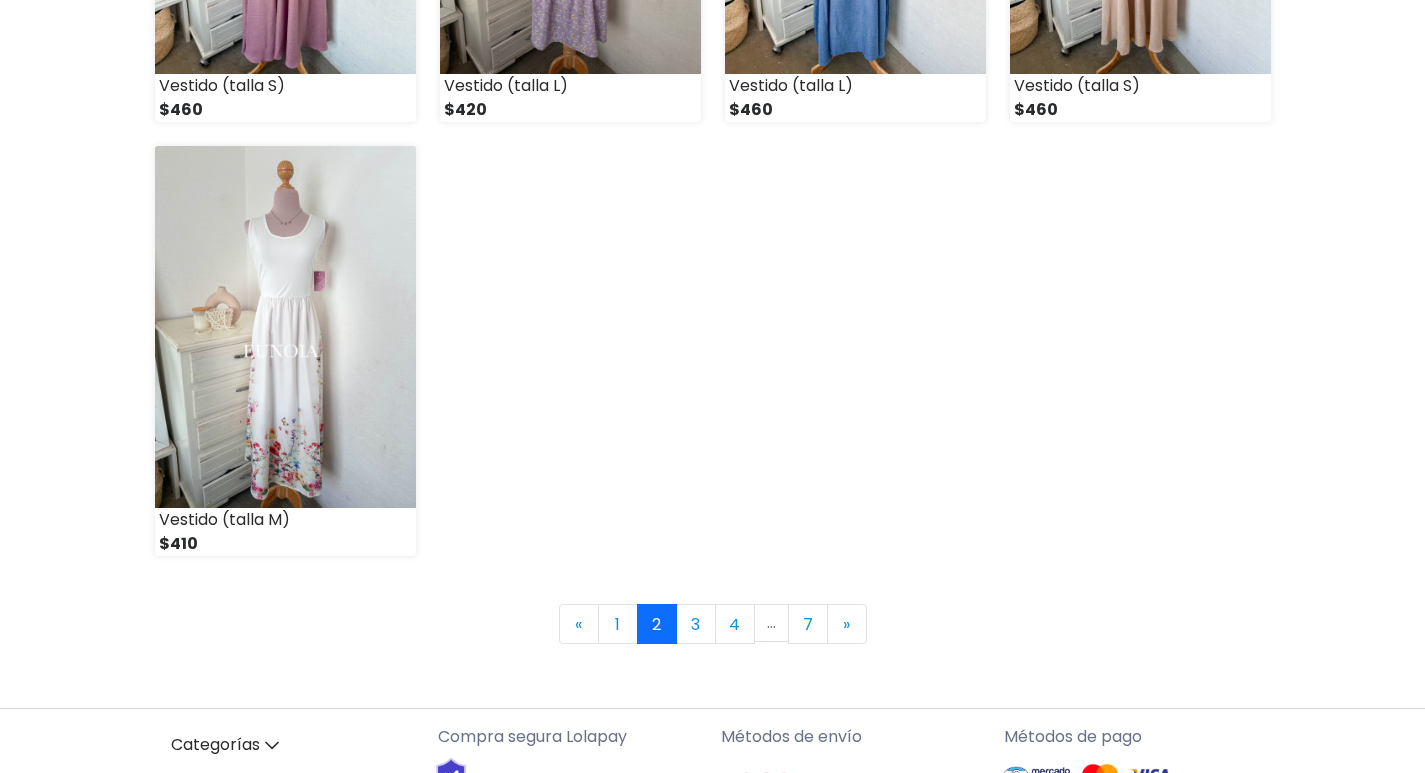 scroll, scrollTop: 2800, scrollLeft: 0, axis: vertical 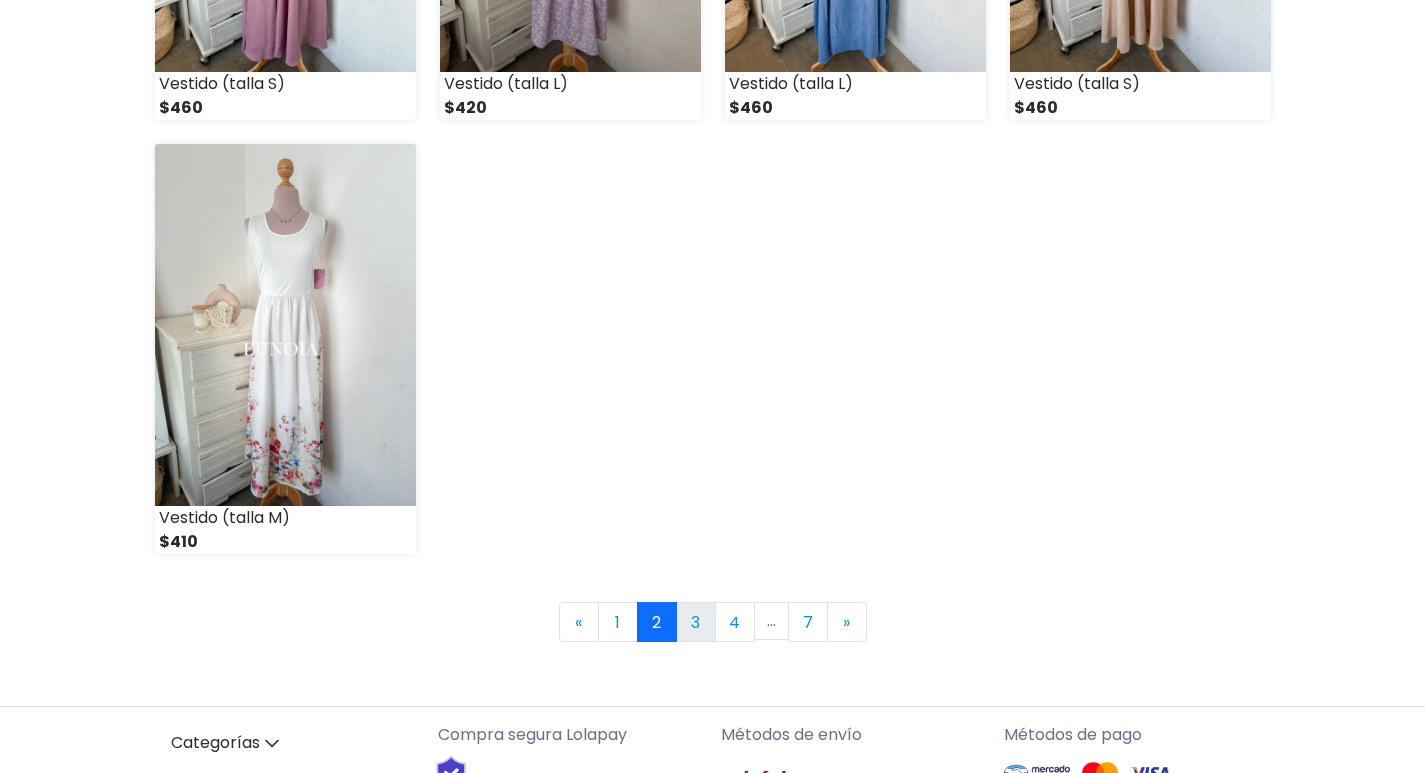 click on "3" at bounding box center [696, 622] 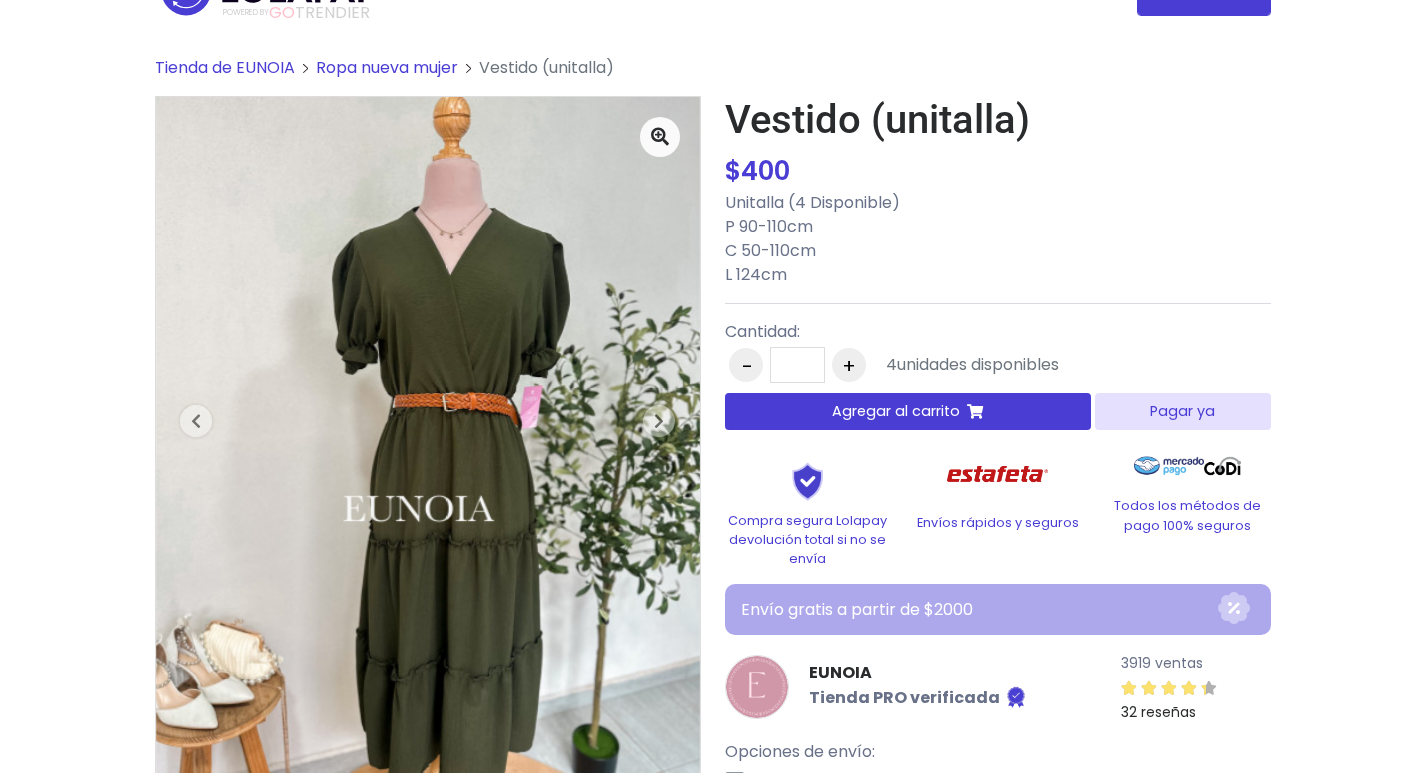 scroll, scrollTop: 100, scrollLeft: 0, axis: vertical 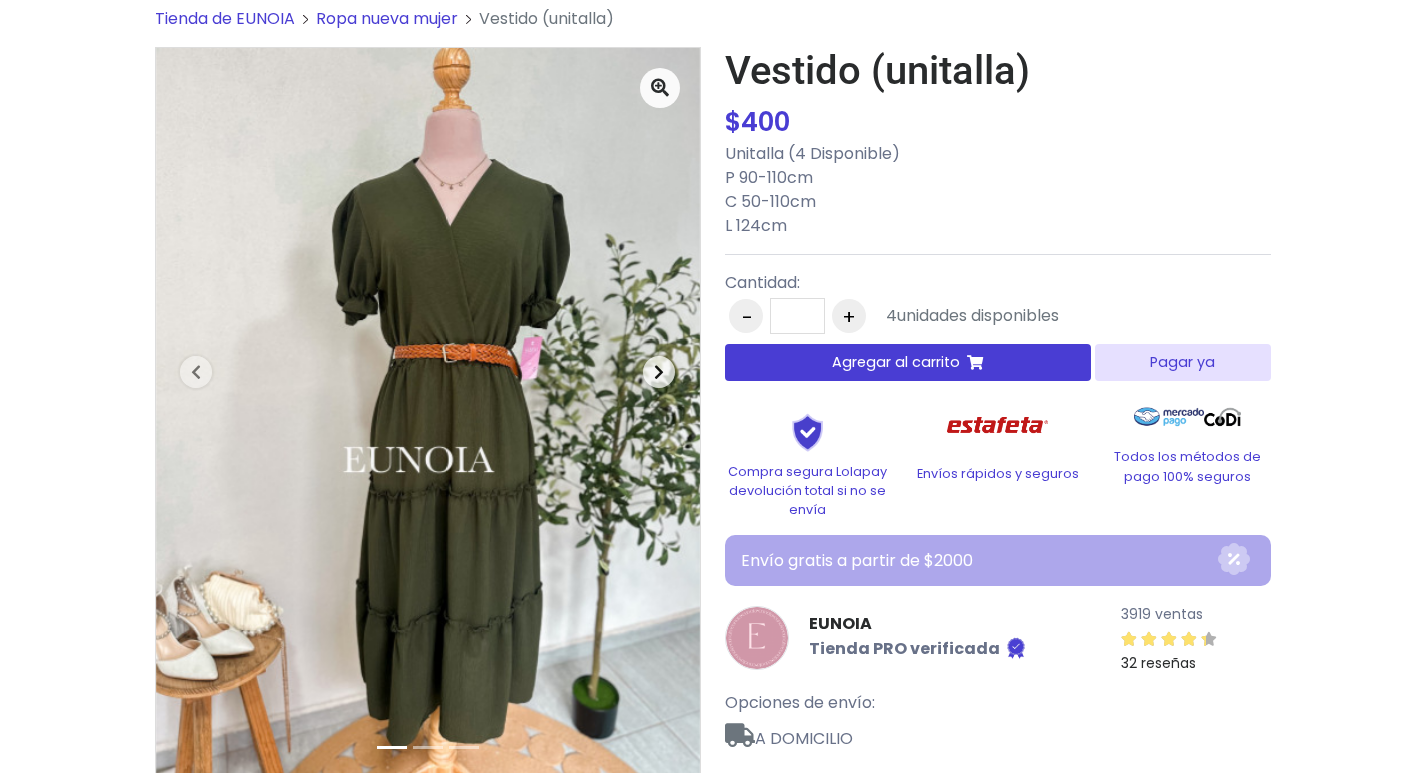 click at bounding box center (659, 372) 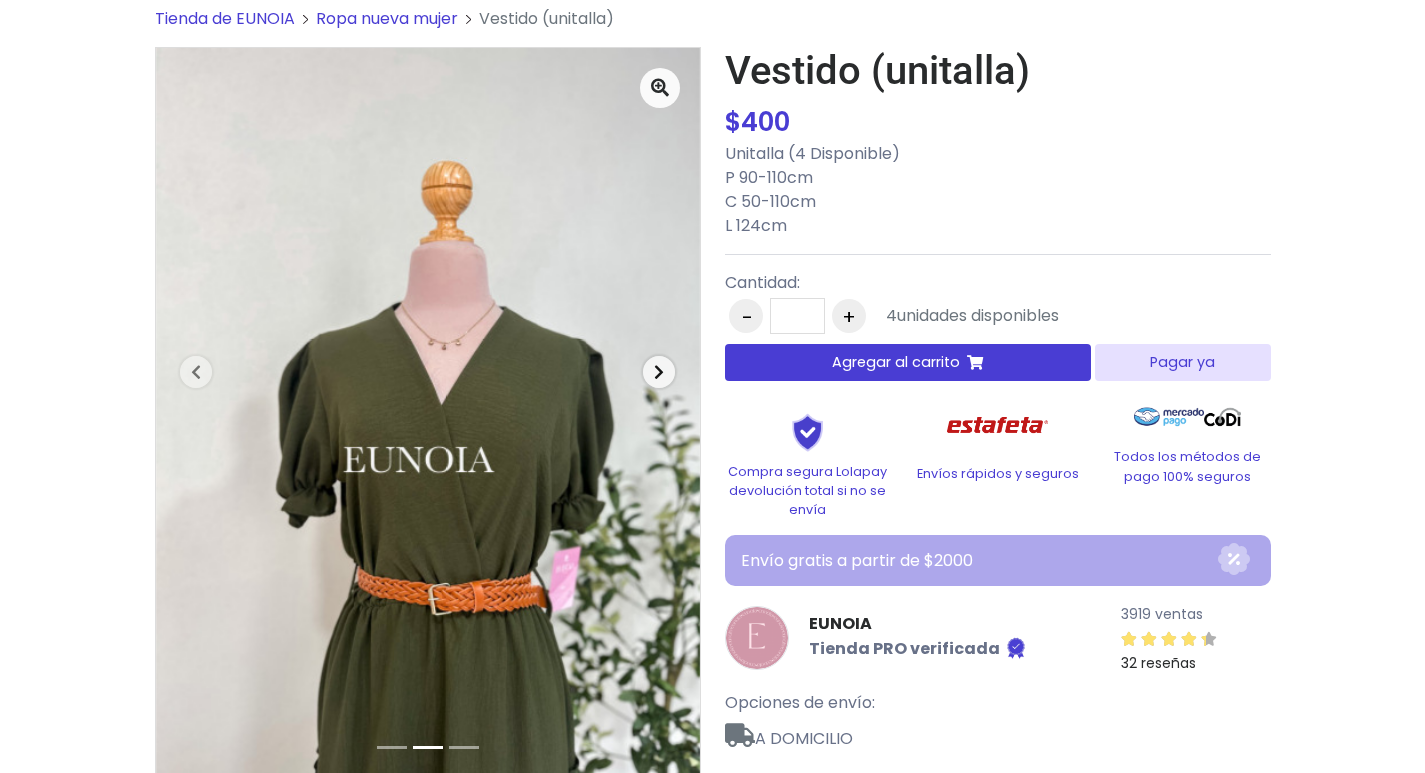 click at bounding box center [659, 372] 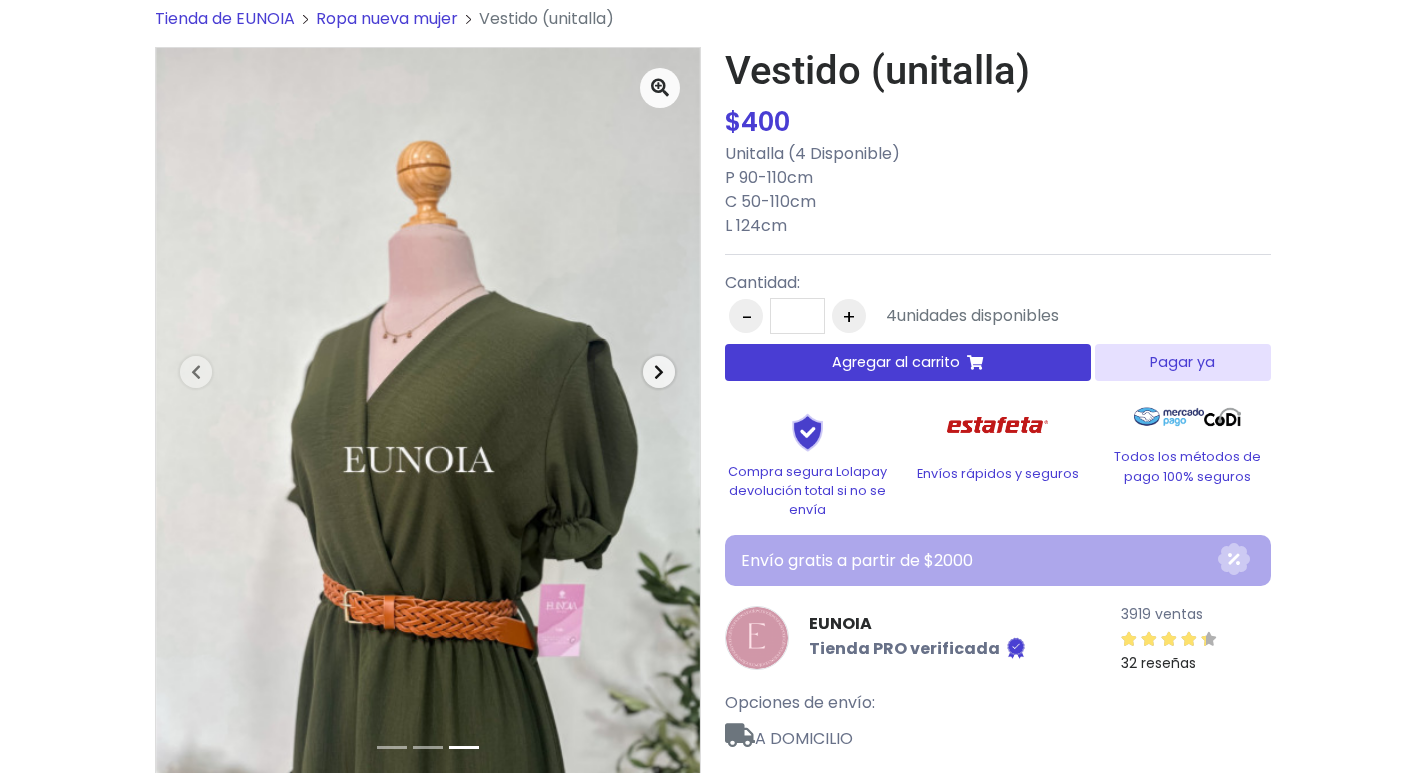 click at bounding box center [659, 372] 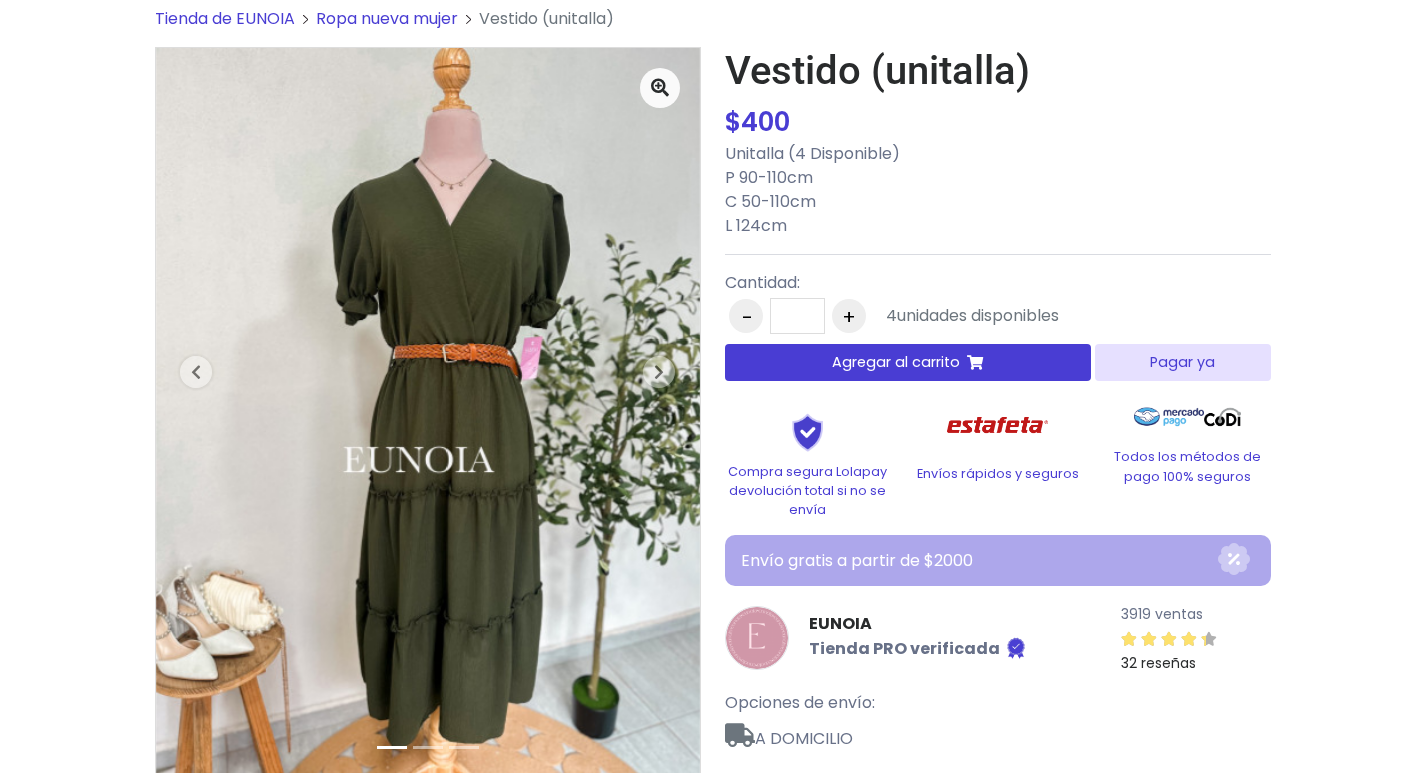 click on "Agregar al carrito" at bounding box center (896, 362) 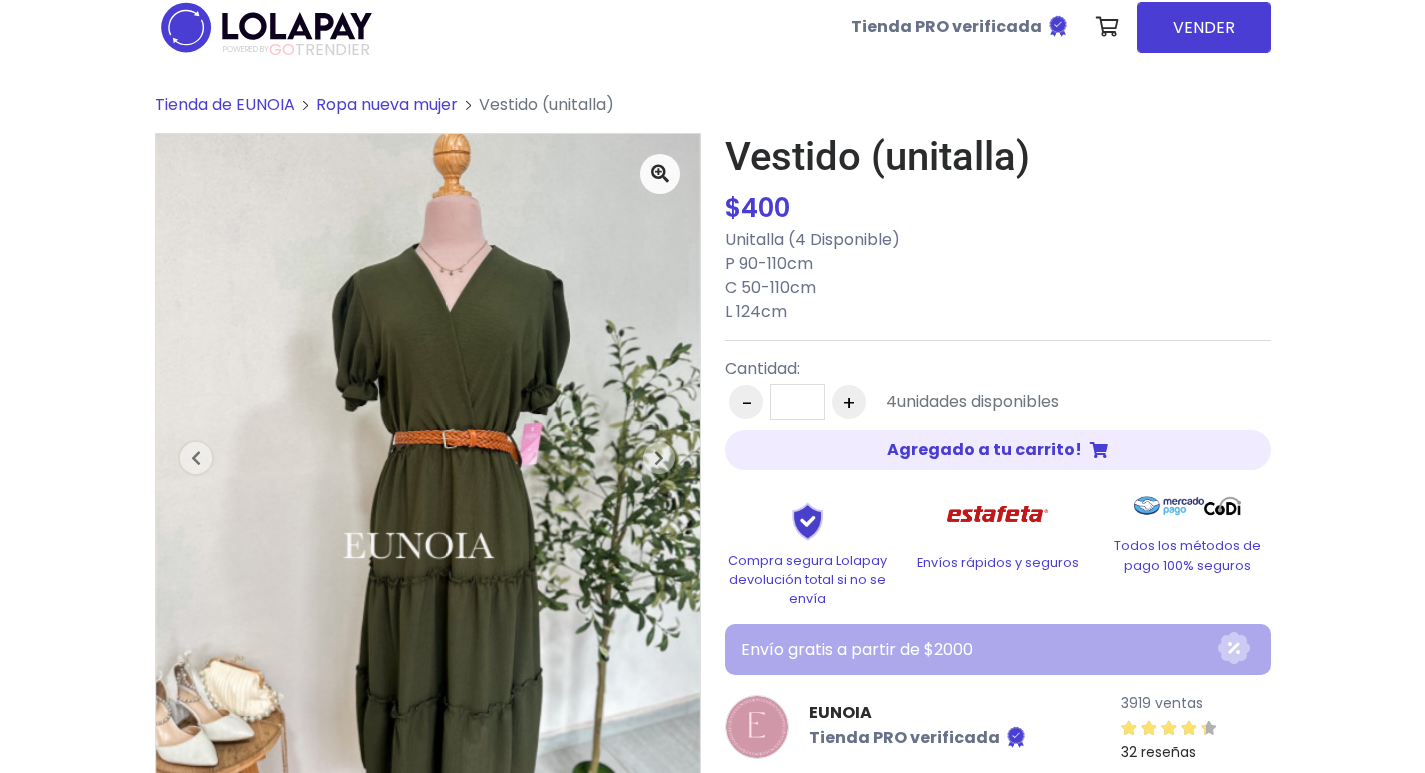 scroll, scrollTop: 11, scrollLeft: 0, axis: vertical 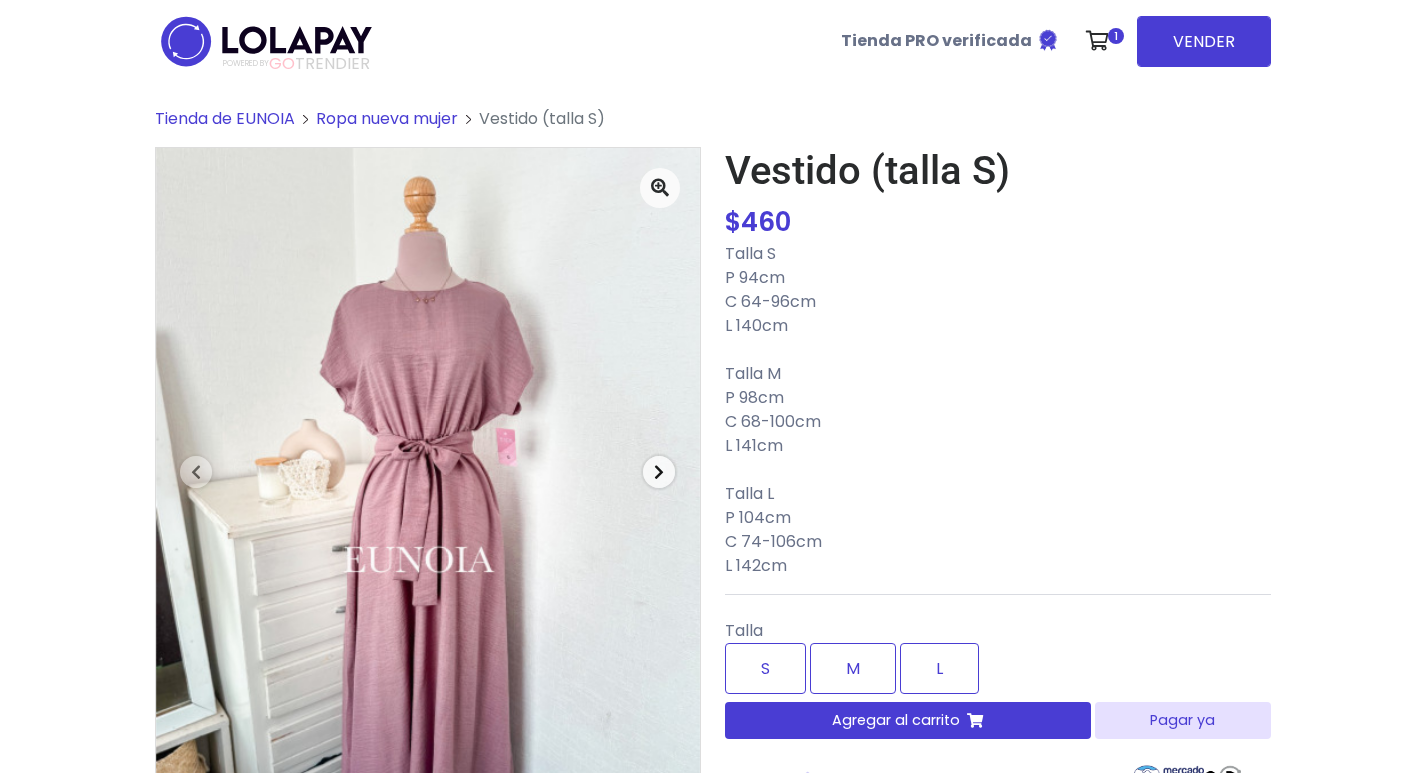 click at bounding box center [659, 472] 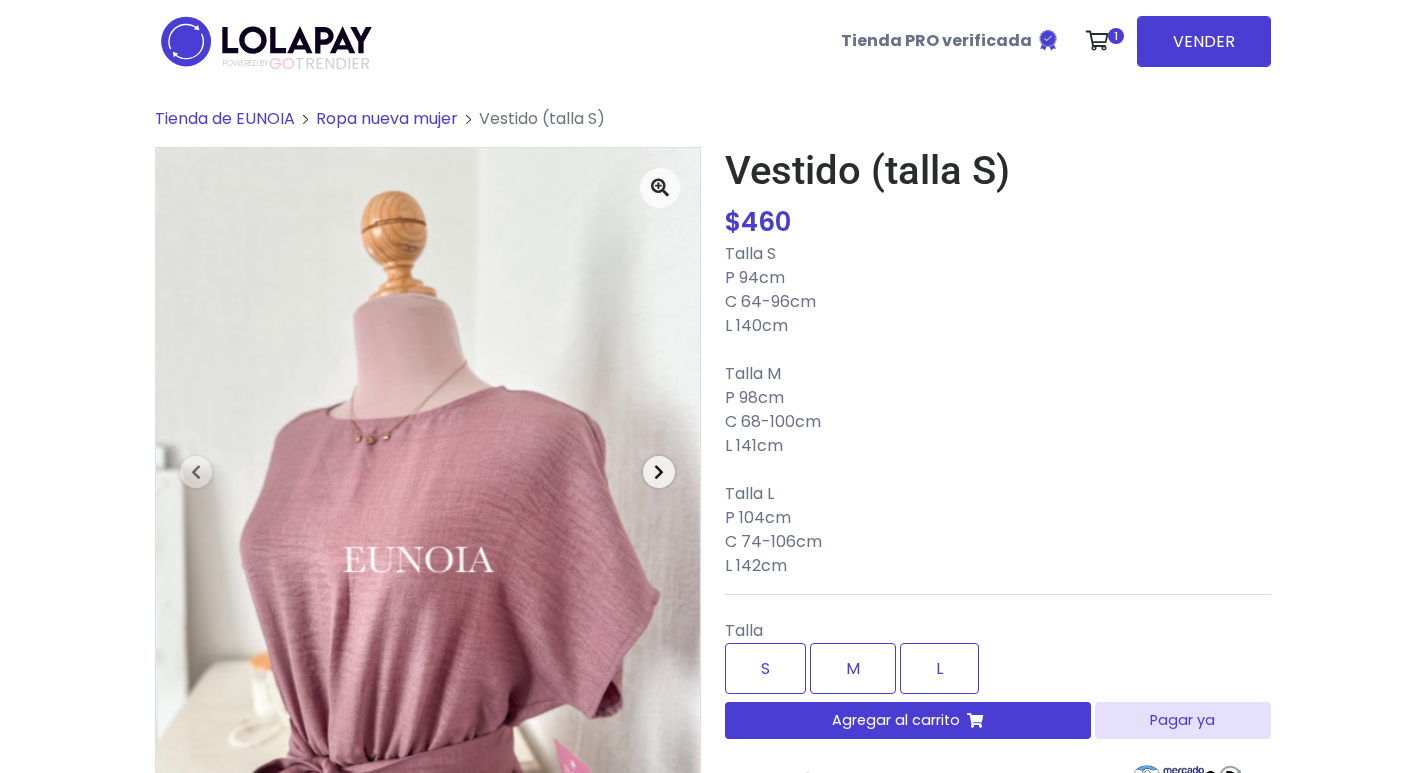 click at bounding box center [659, 472] 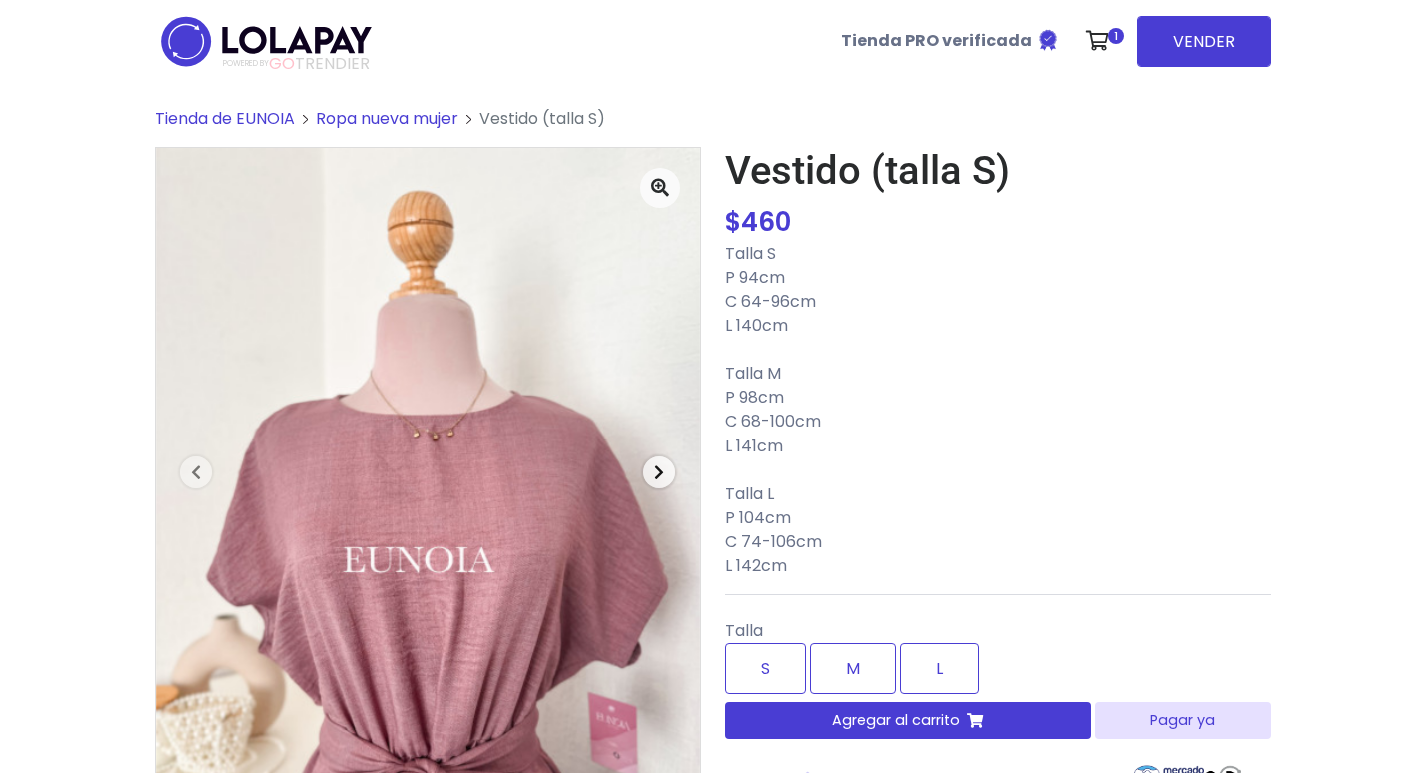 click at bounding box center [659, 472] 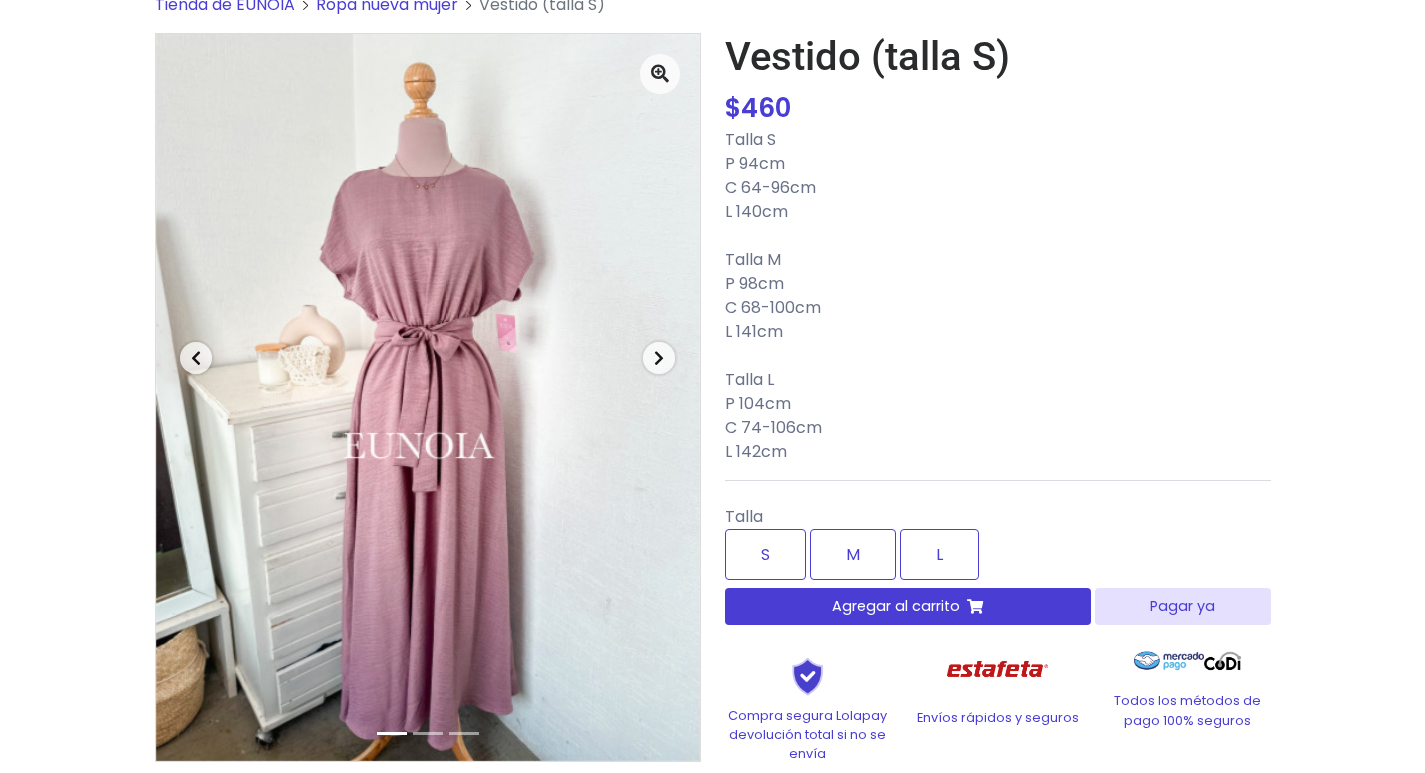 scroll, scrollTop: 0, scrollLeft: 0, axis: both 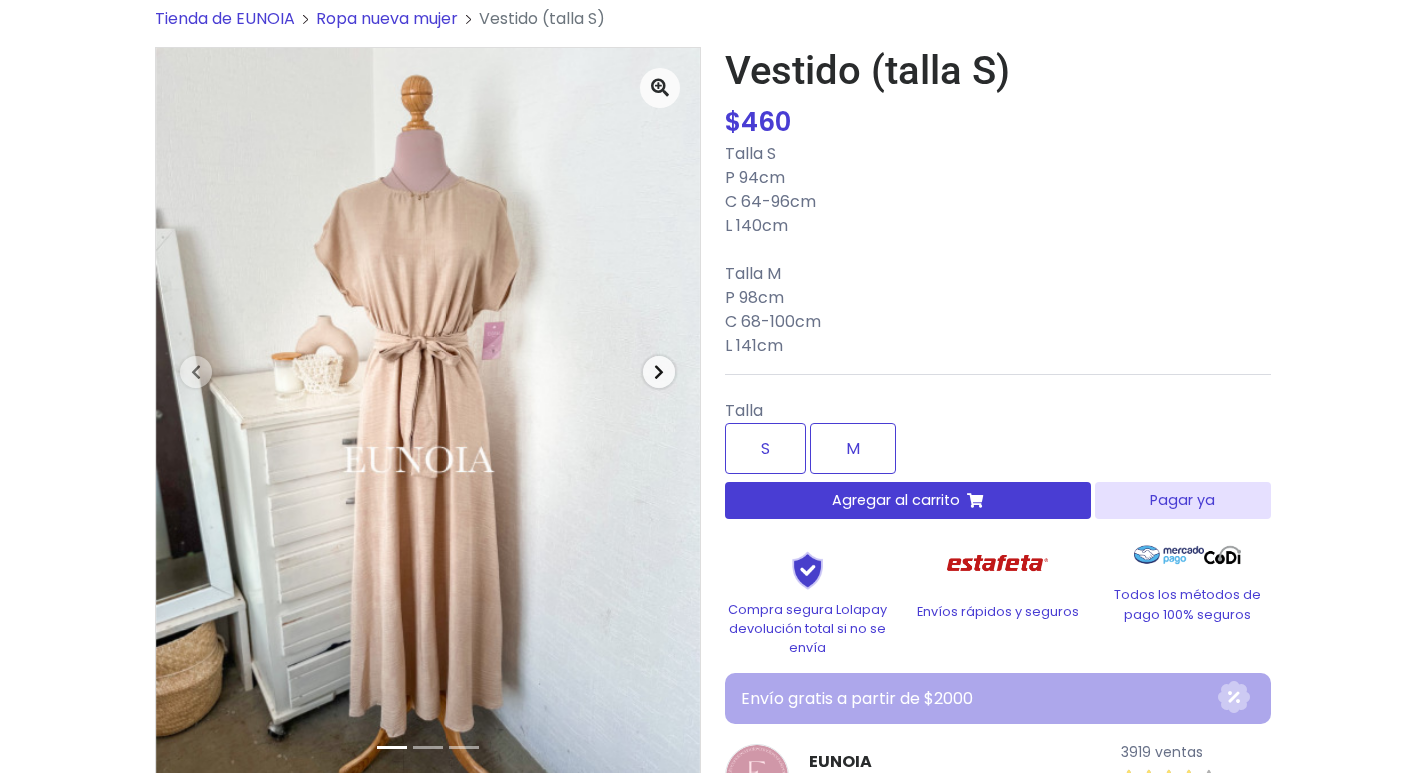 click on "Next" at bounding box center (659, 371) 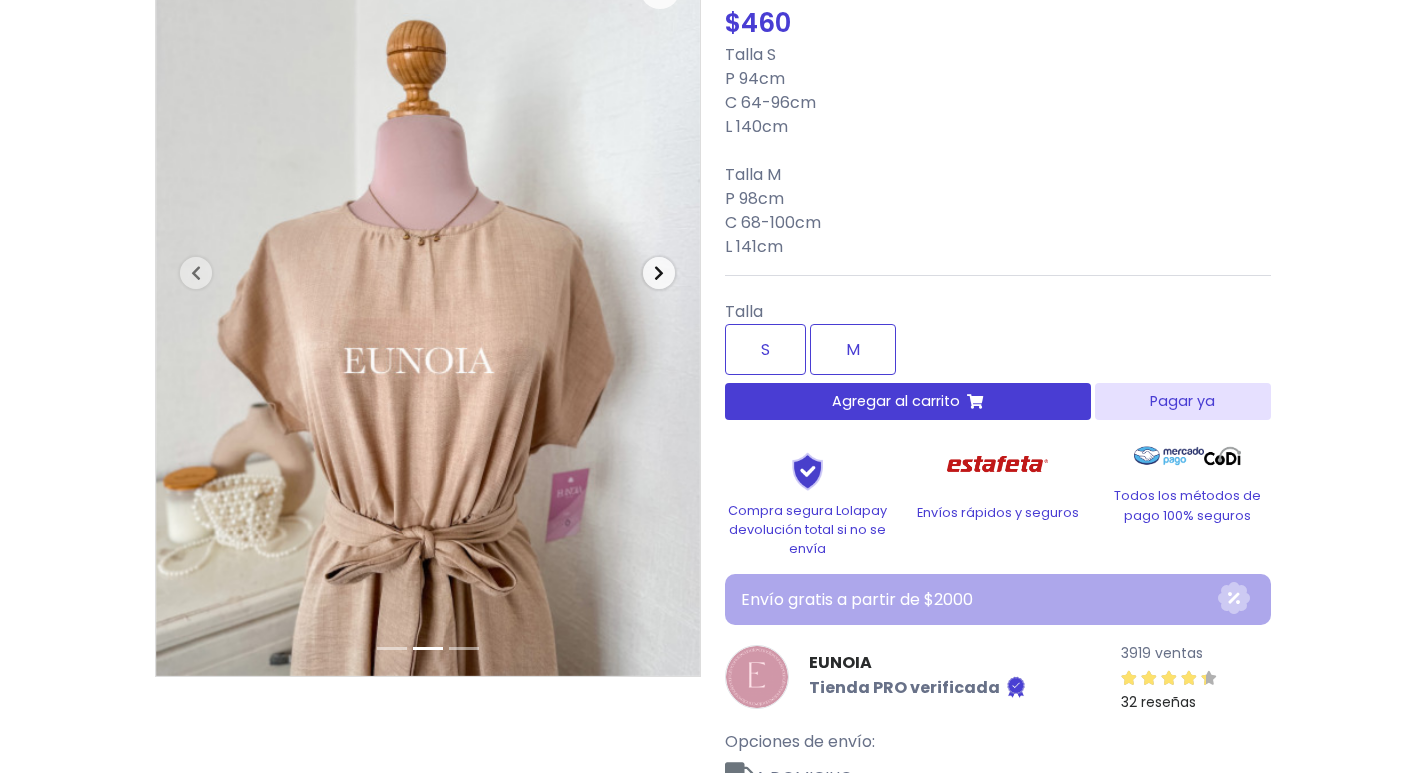 scroll, scrollTop: 200, scrollLeft: 0, axis: vertical 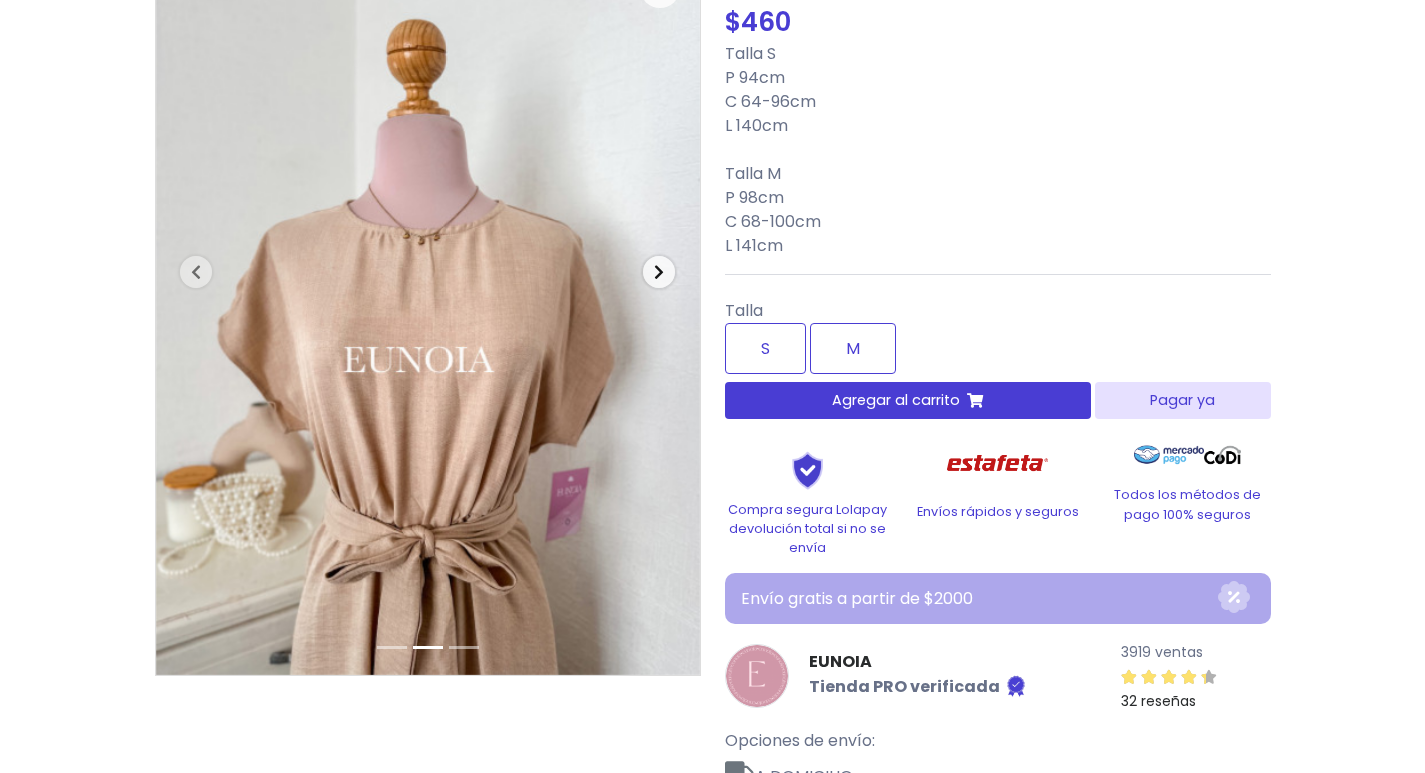 click at bounding box center (659, 272) 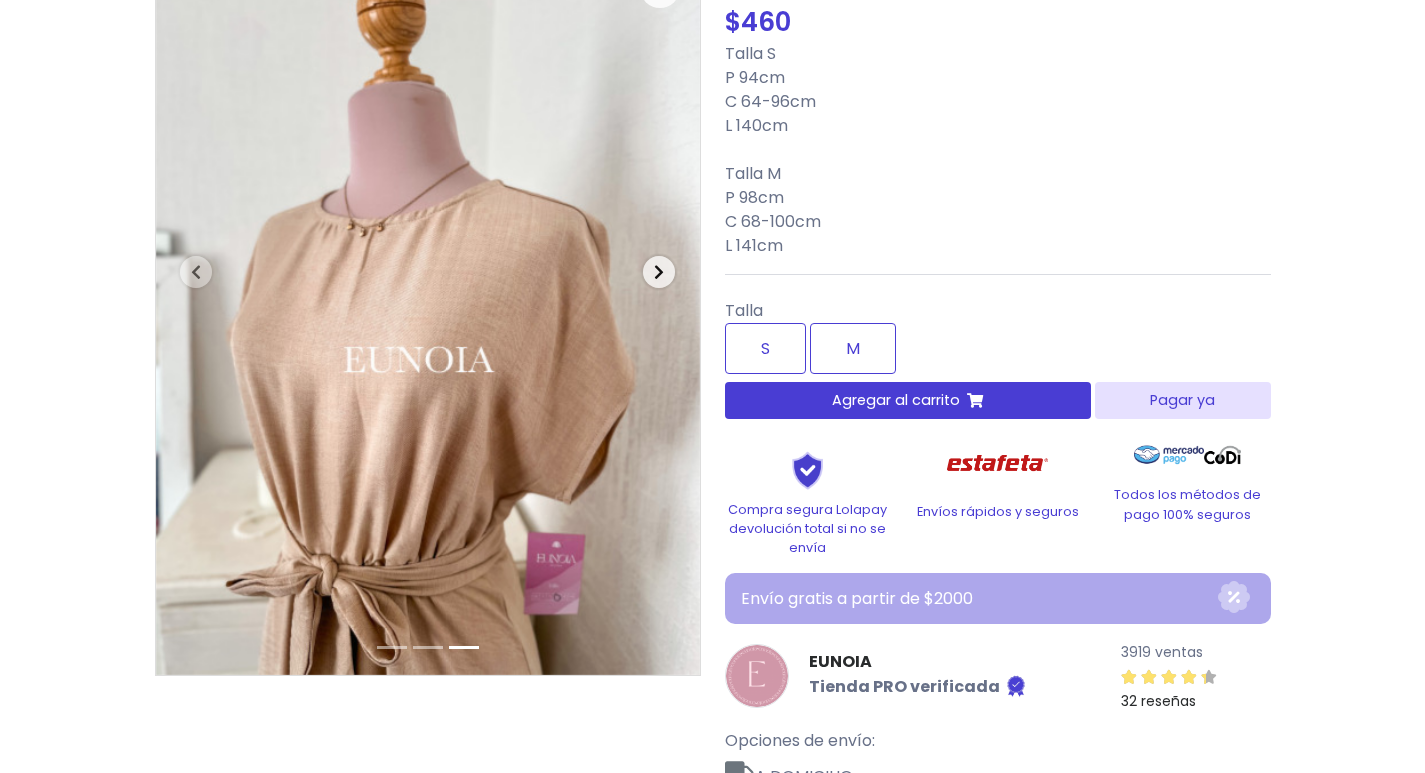 click at bounding box center [659, 272] 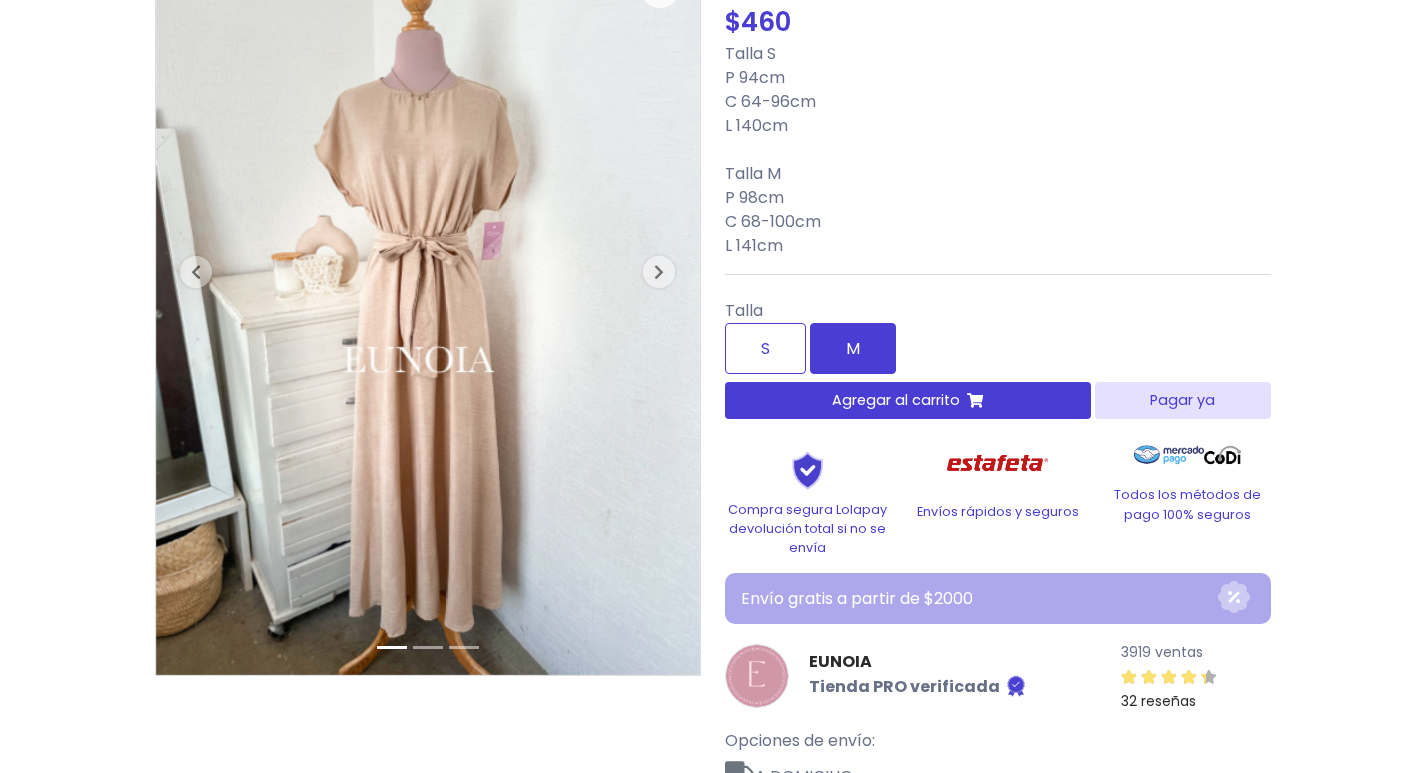 click on "M" at bounding box center [853, 348] 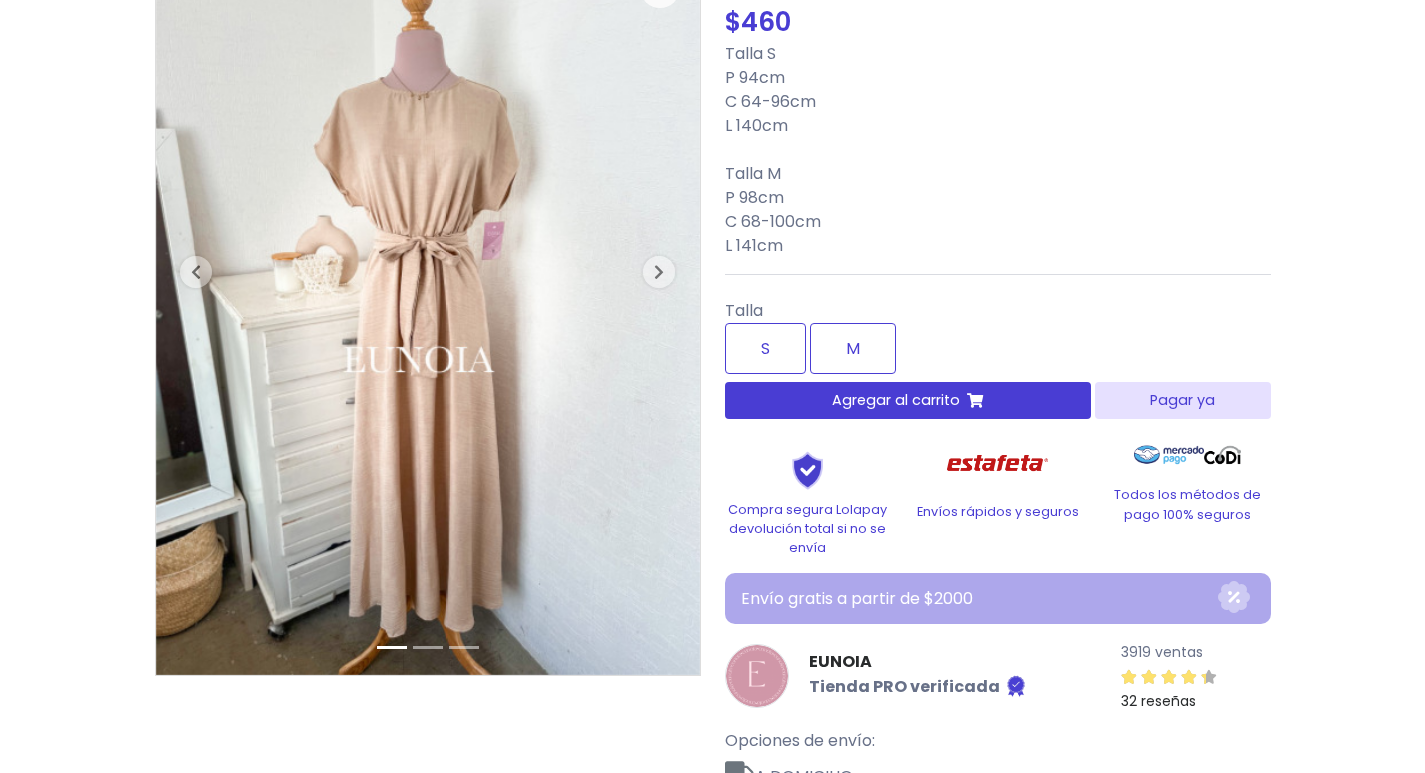 click on "Vestido (talla S)
$ 460
$ 460
Talla S P 94cm C 64-96cm L 140cm Talla M P 98cm C 68-100cm L 141cm
Talla
S
M
Cantidad: - * + 1" at bounding box center [998, 405] 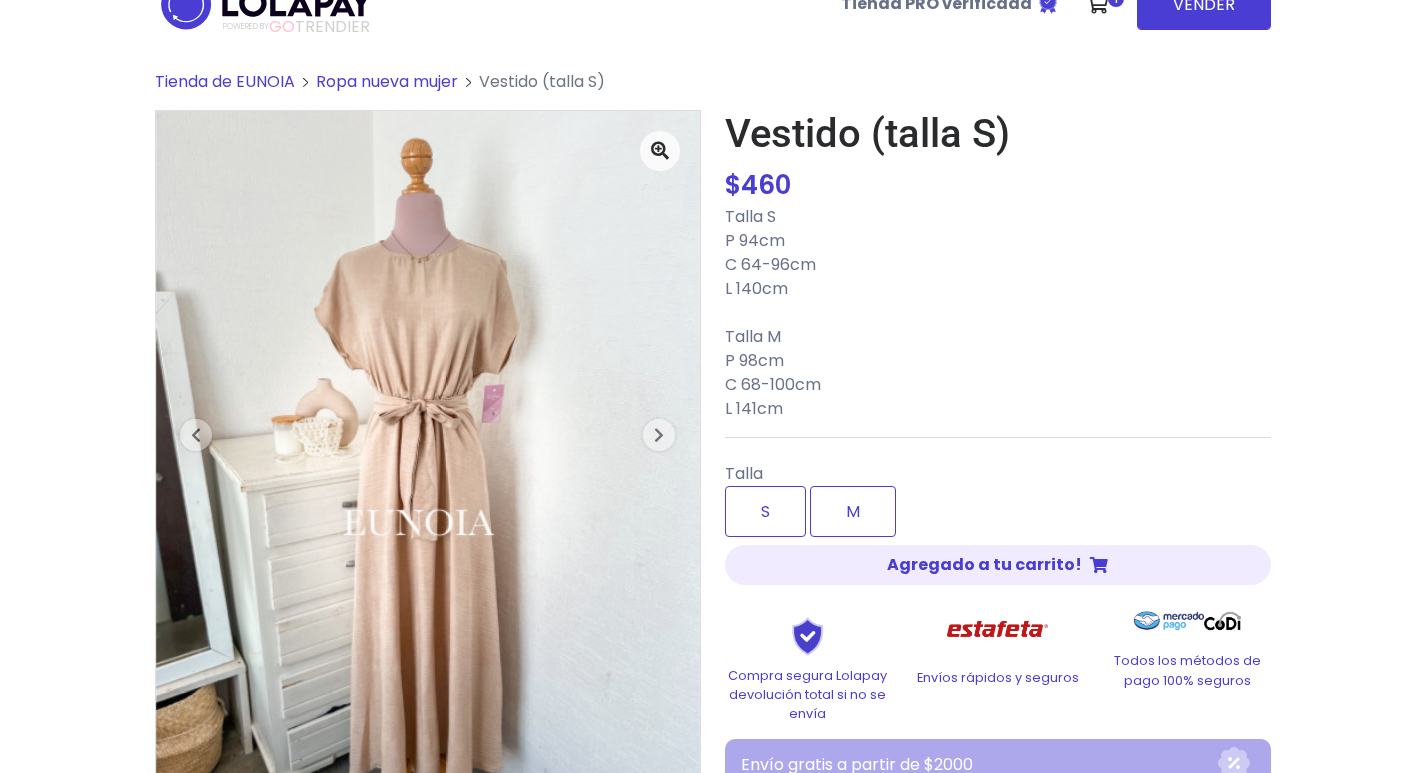 scroll, scrollTop: 11, scrollLeft: 0, axis: vertical 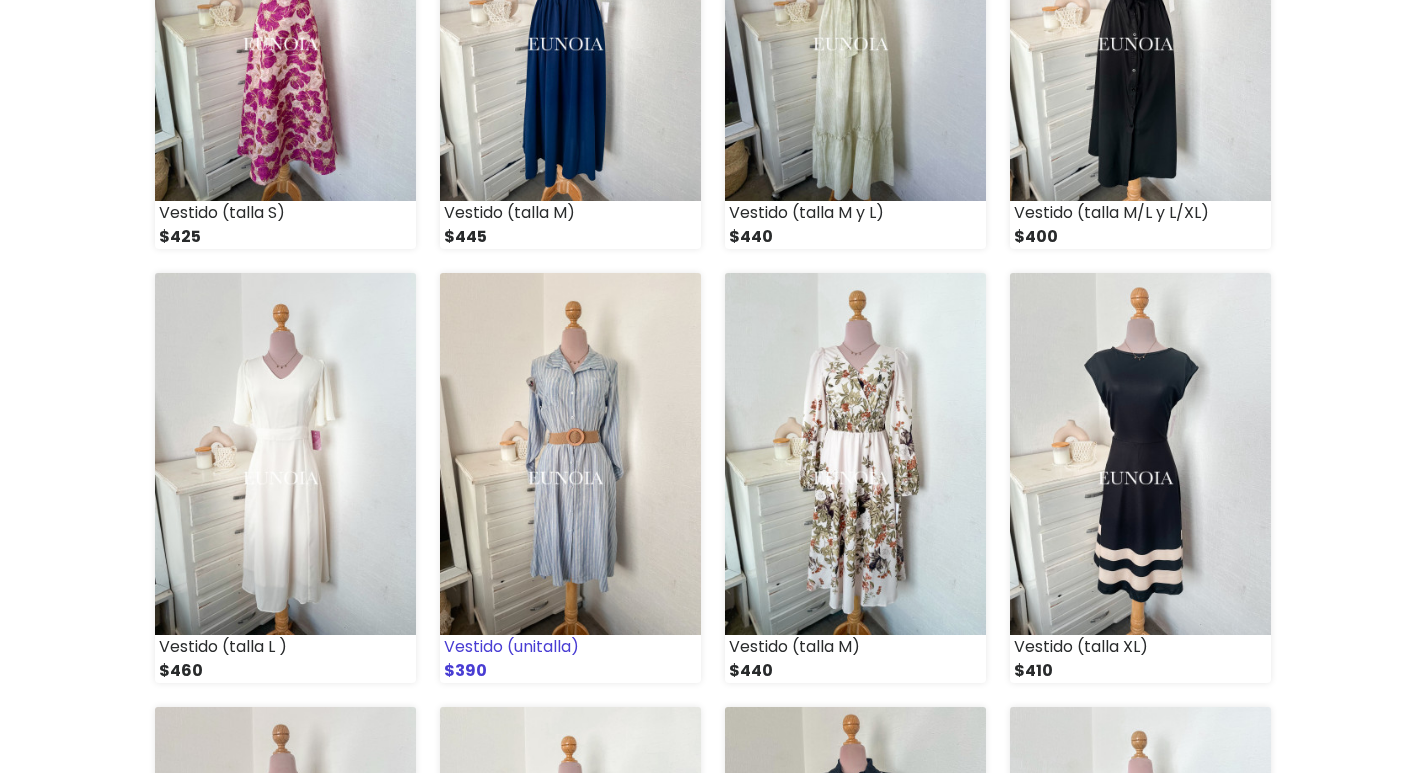 click at bounding box center [570, 454] 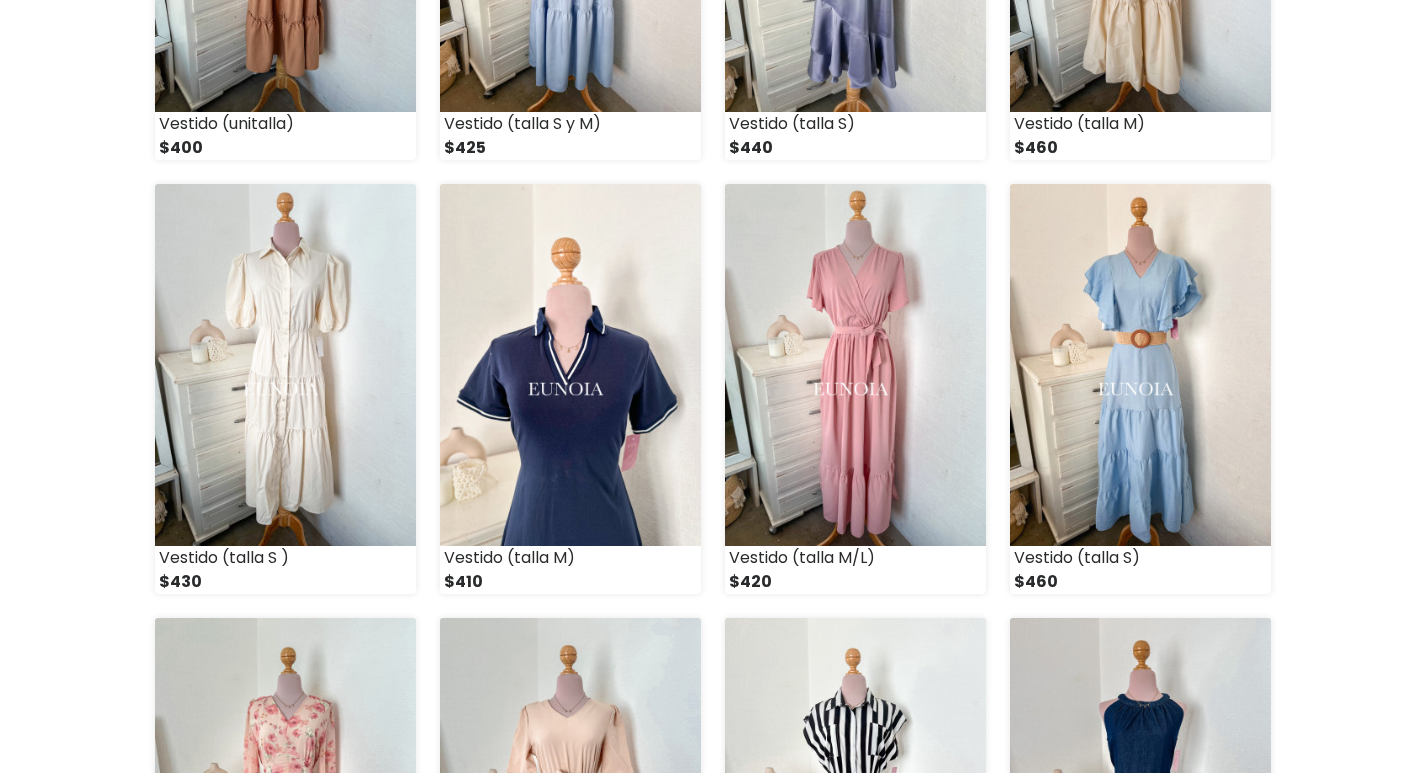 scroll, scrollTop: 1900, scrollLeft: 0, axis: vertical 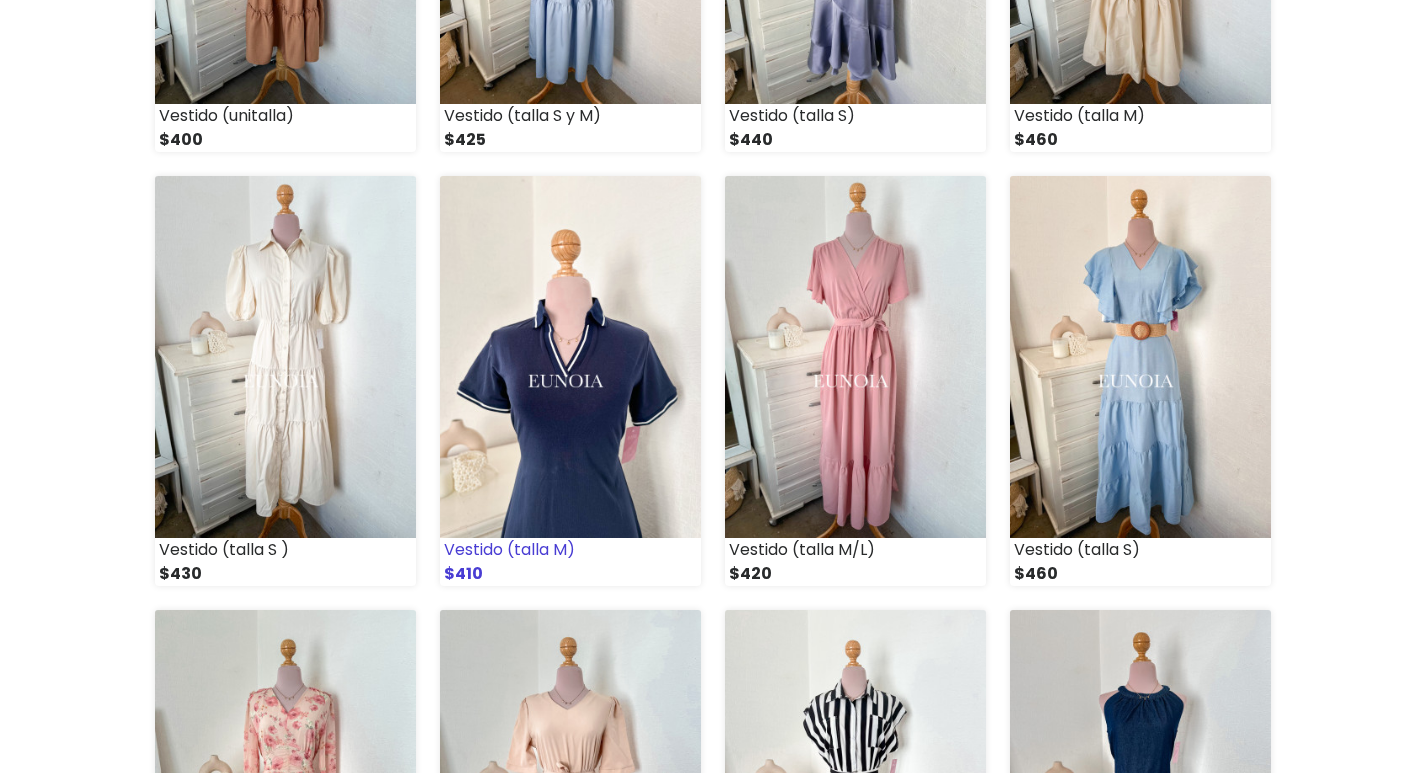 click at bounding box center (570, 357) 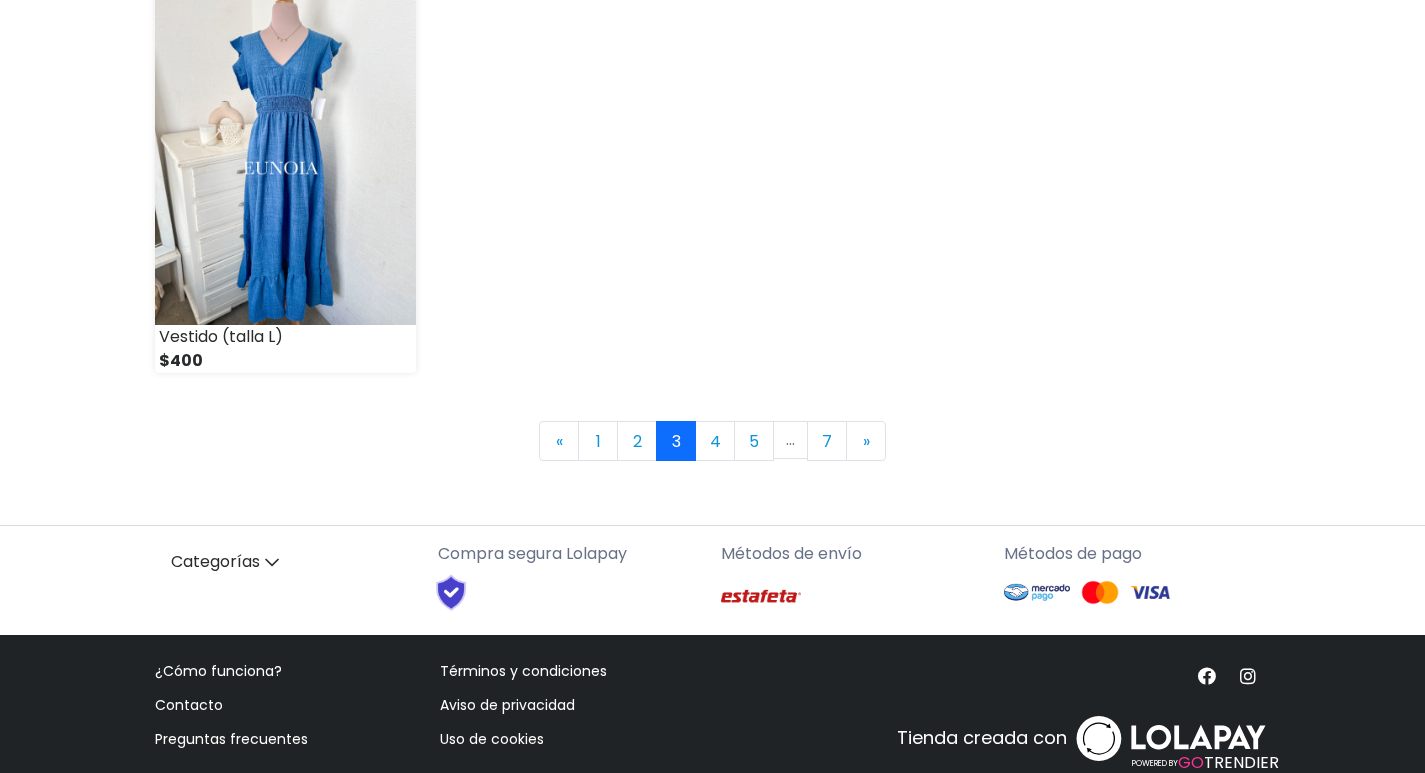 scroll, scrollTop: 3000, scrollLeft: 0, axis: vertical 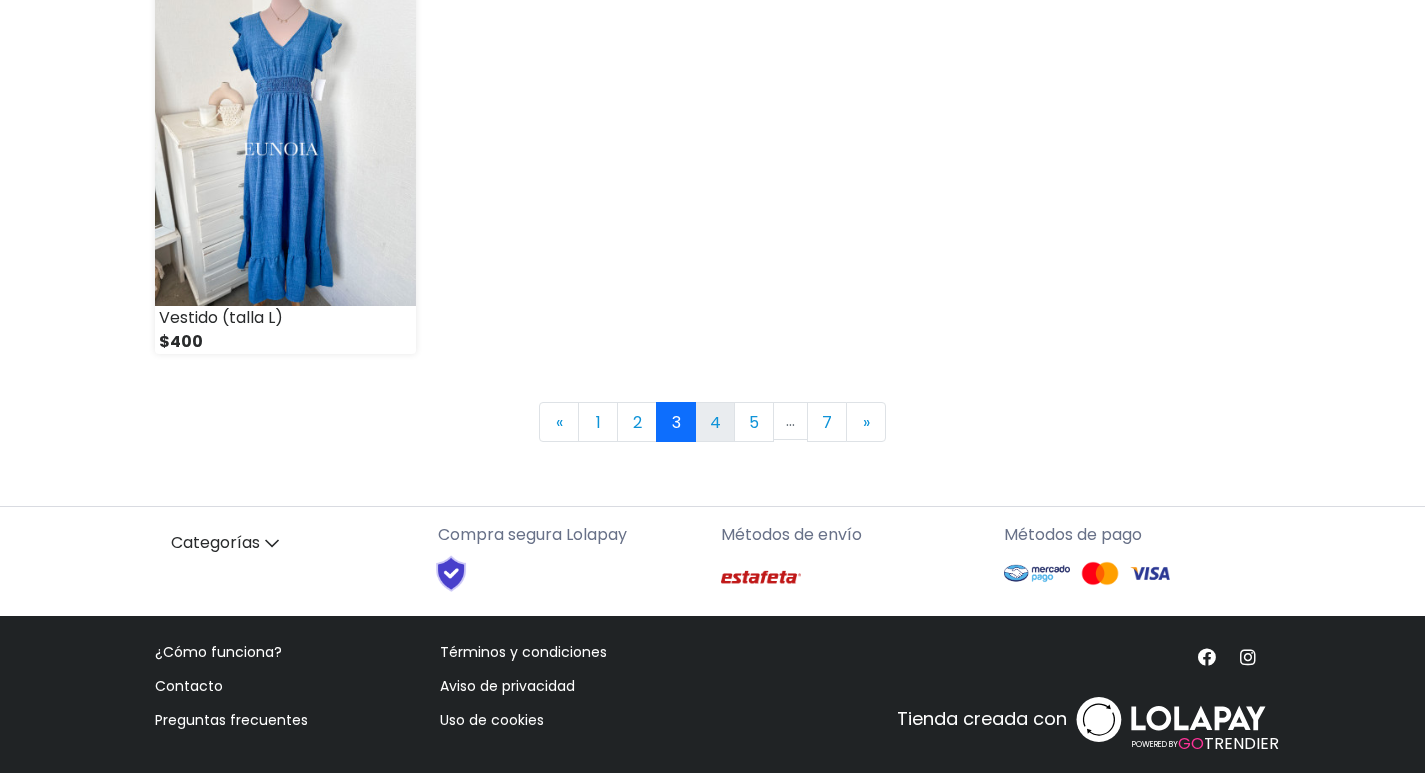 click on "4" at bounding box center (715, 422) 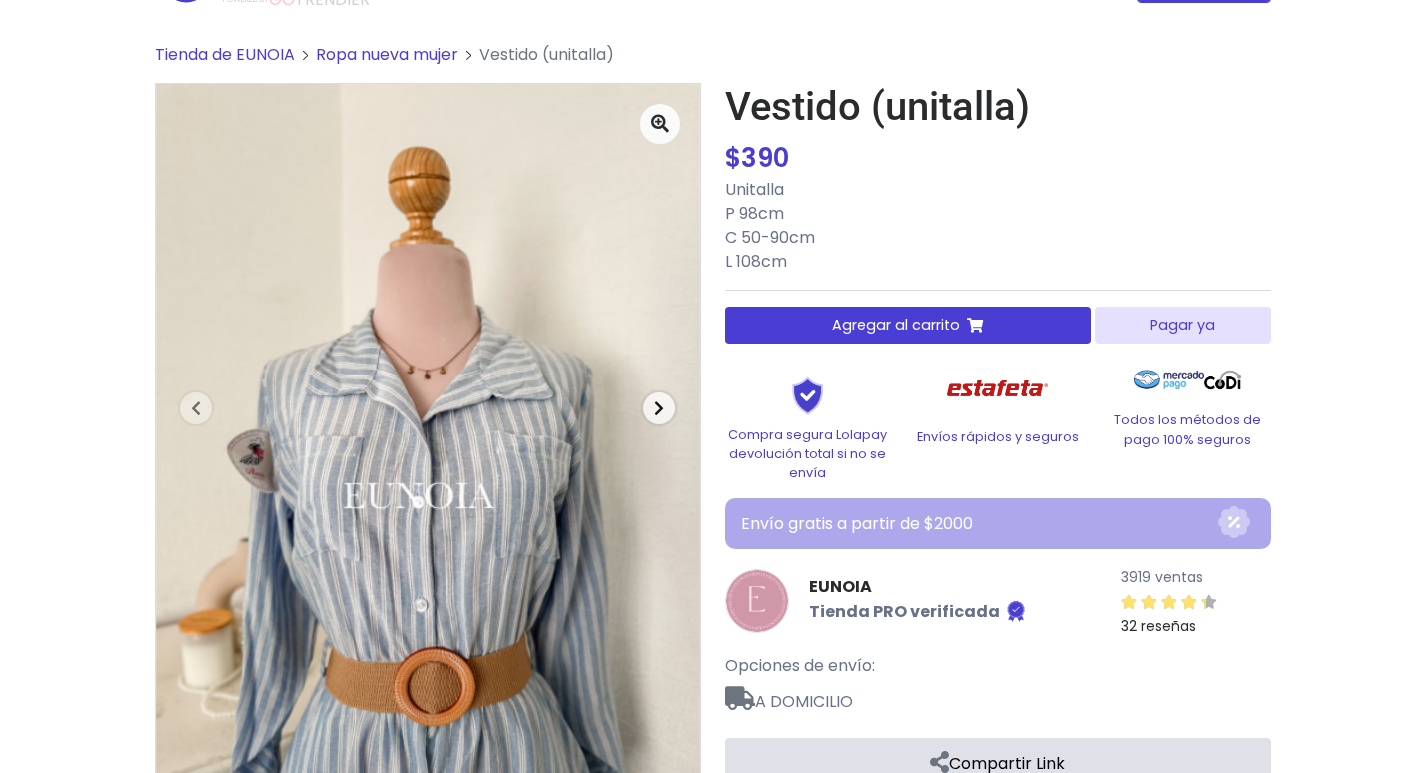scroll, scrollTop: 100, scrollLeft: 0, axis: vertical 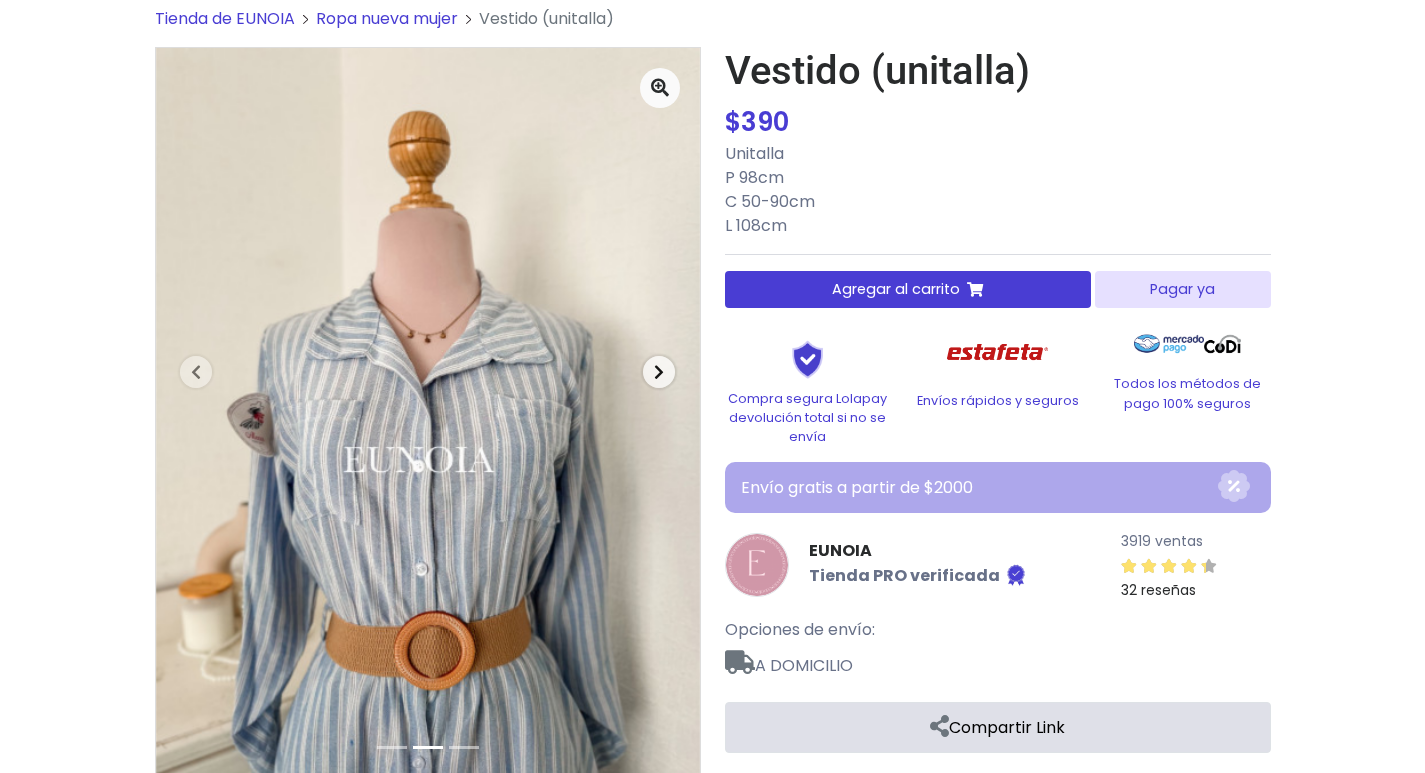 click at bounding box center (659, 372) 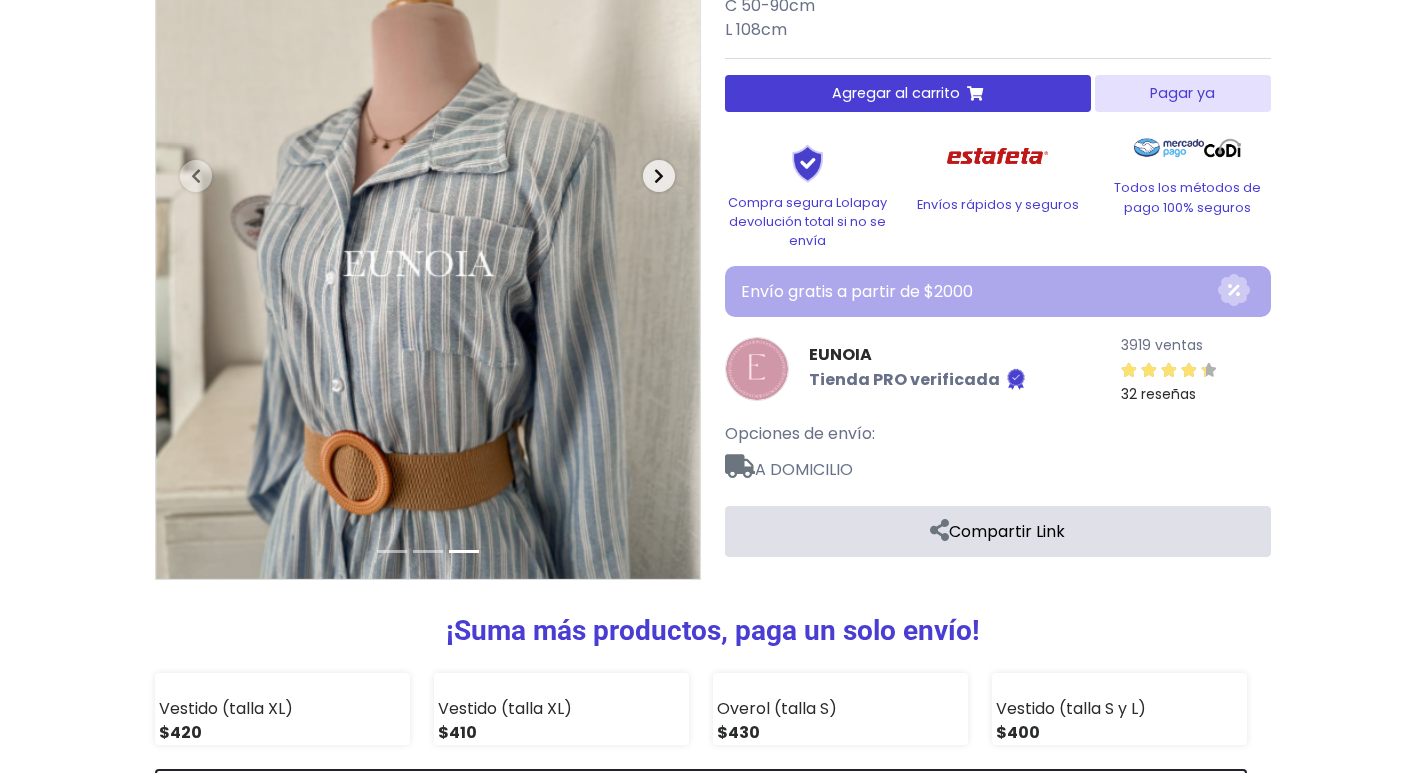 scroll, scrollTop: 300, scrollLeft: 0, axis: vertical 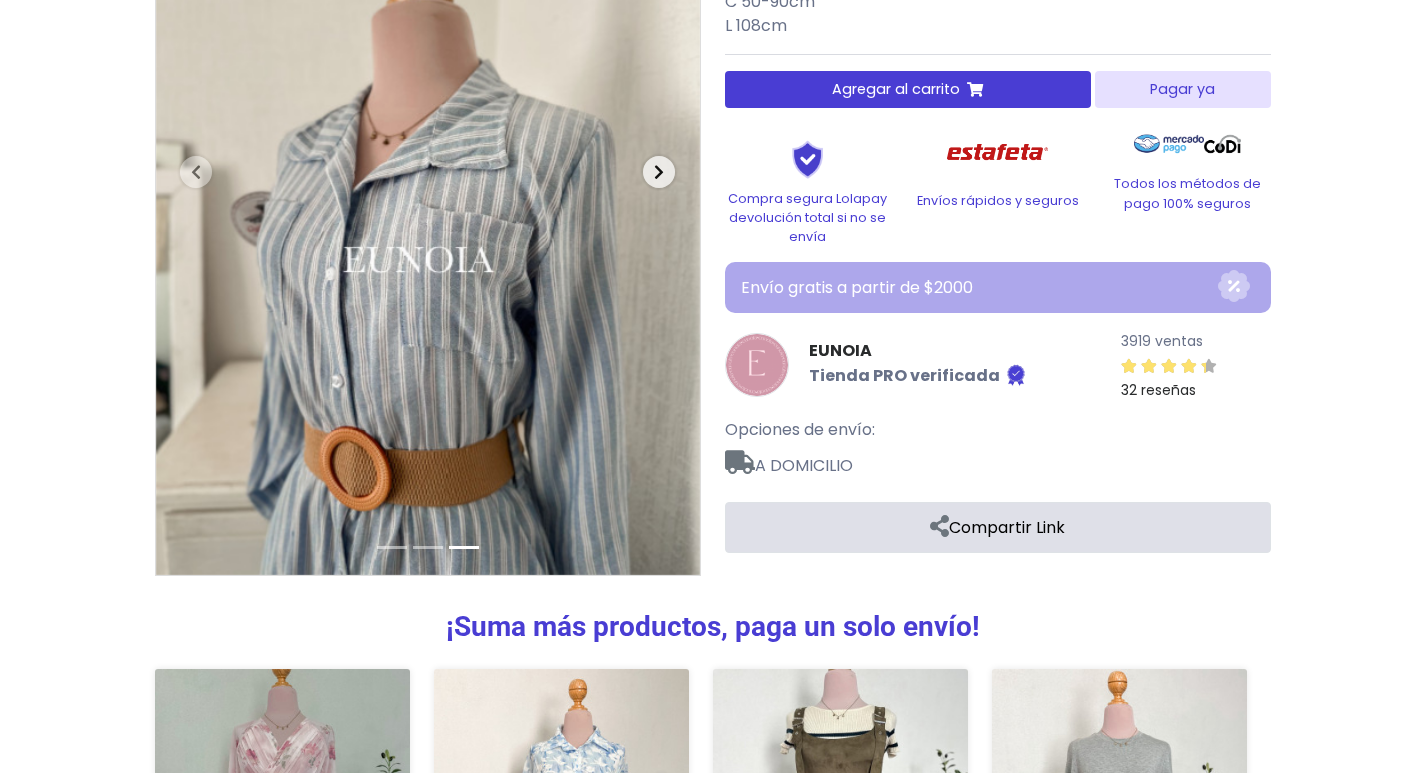 click at bounding box center [659, 172] 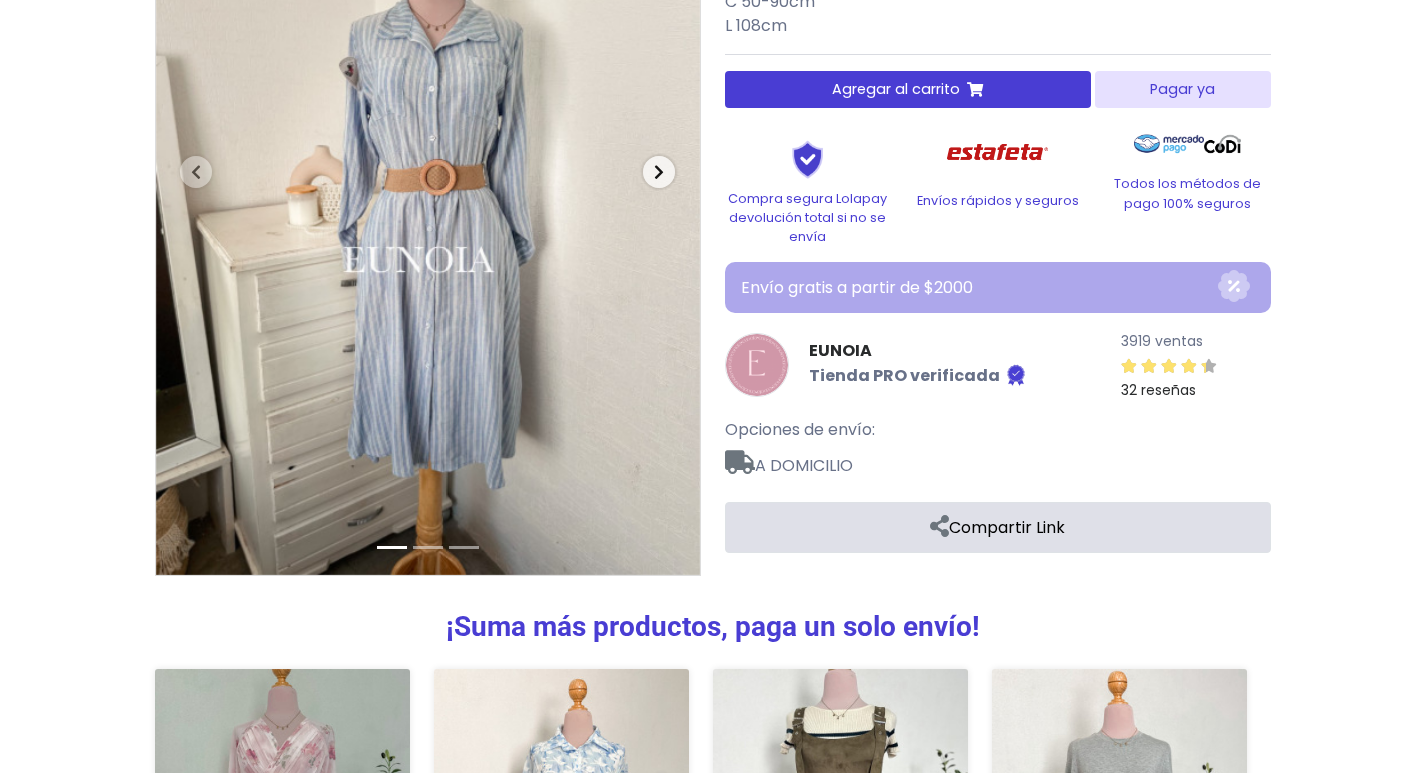 click at bounding box center (659, 172) 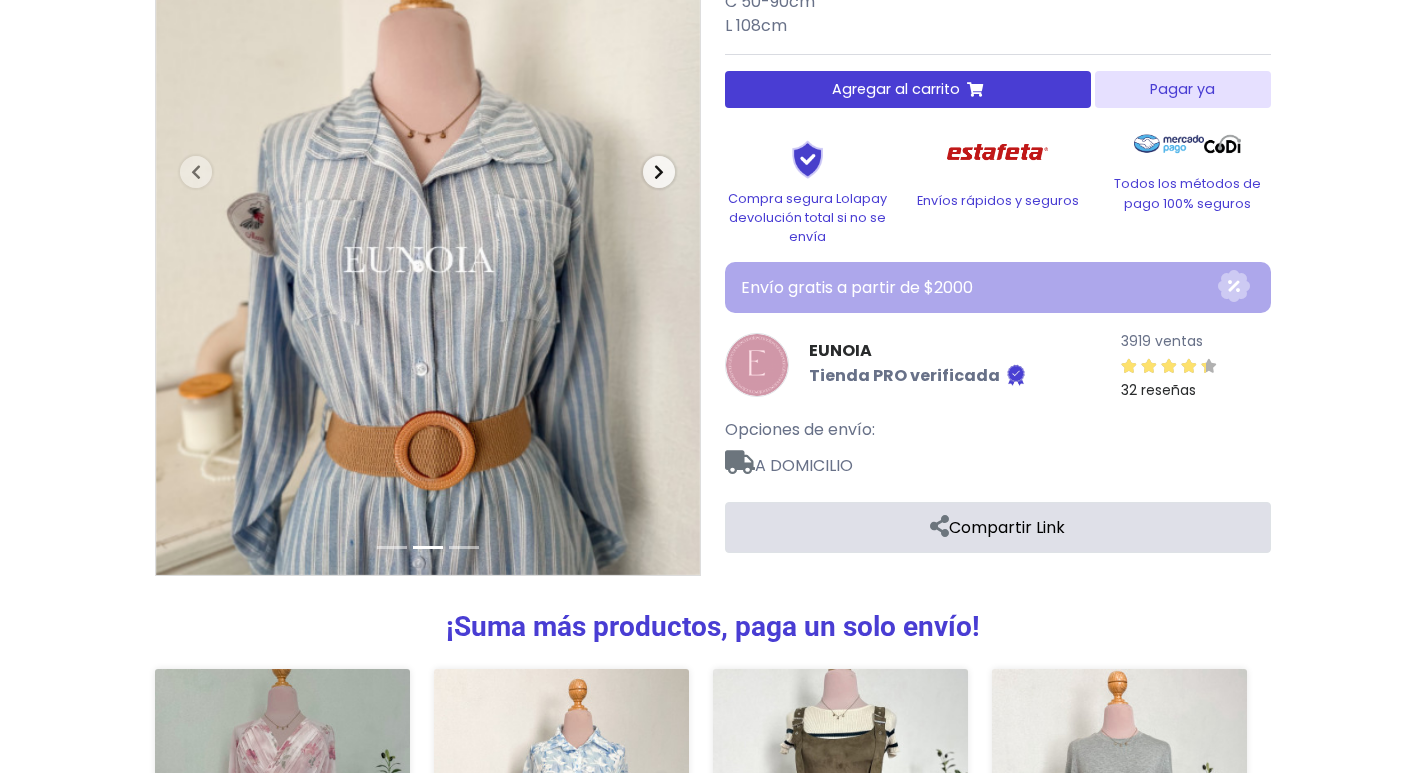 click at bounding box center (659, 172) 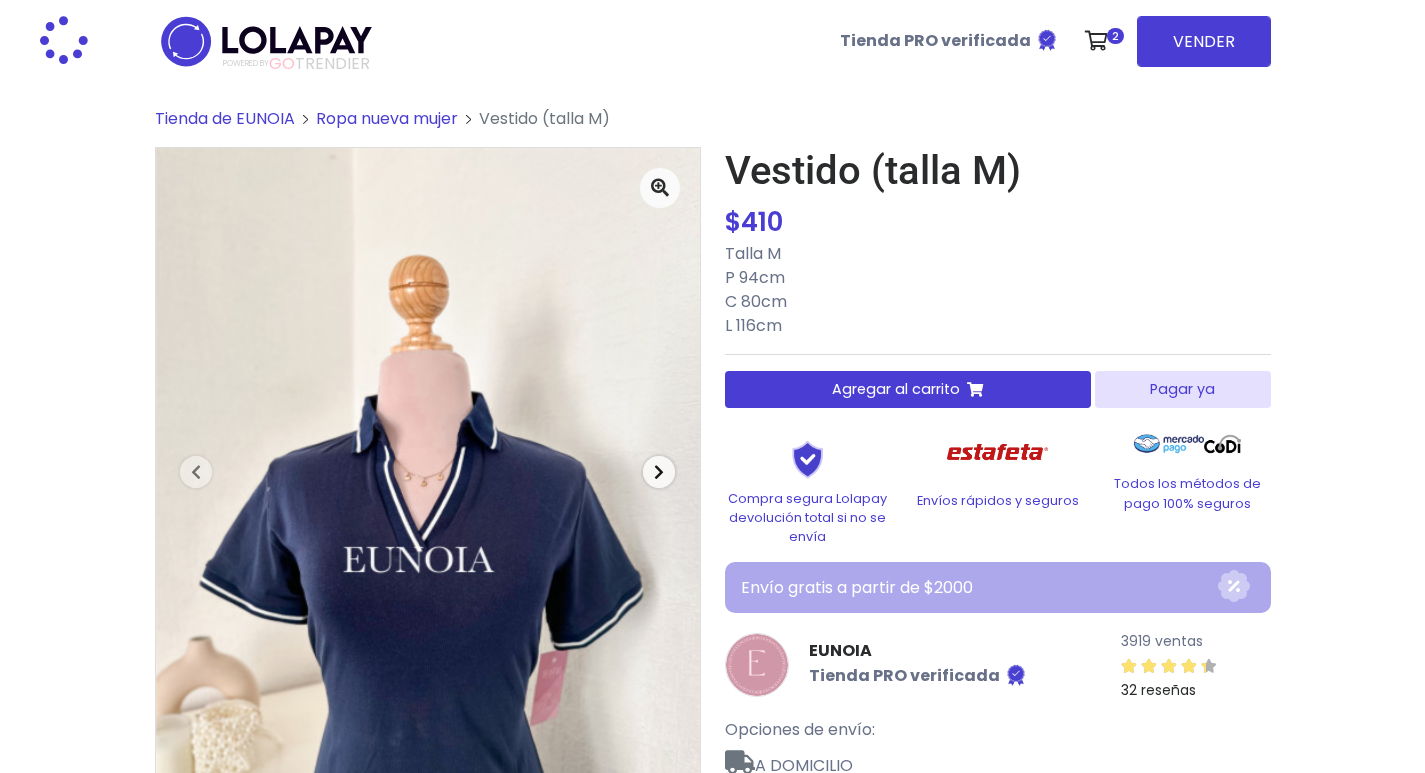 scroll, scrollTop: 0, scrollLeft: 0, axis: both 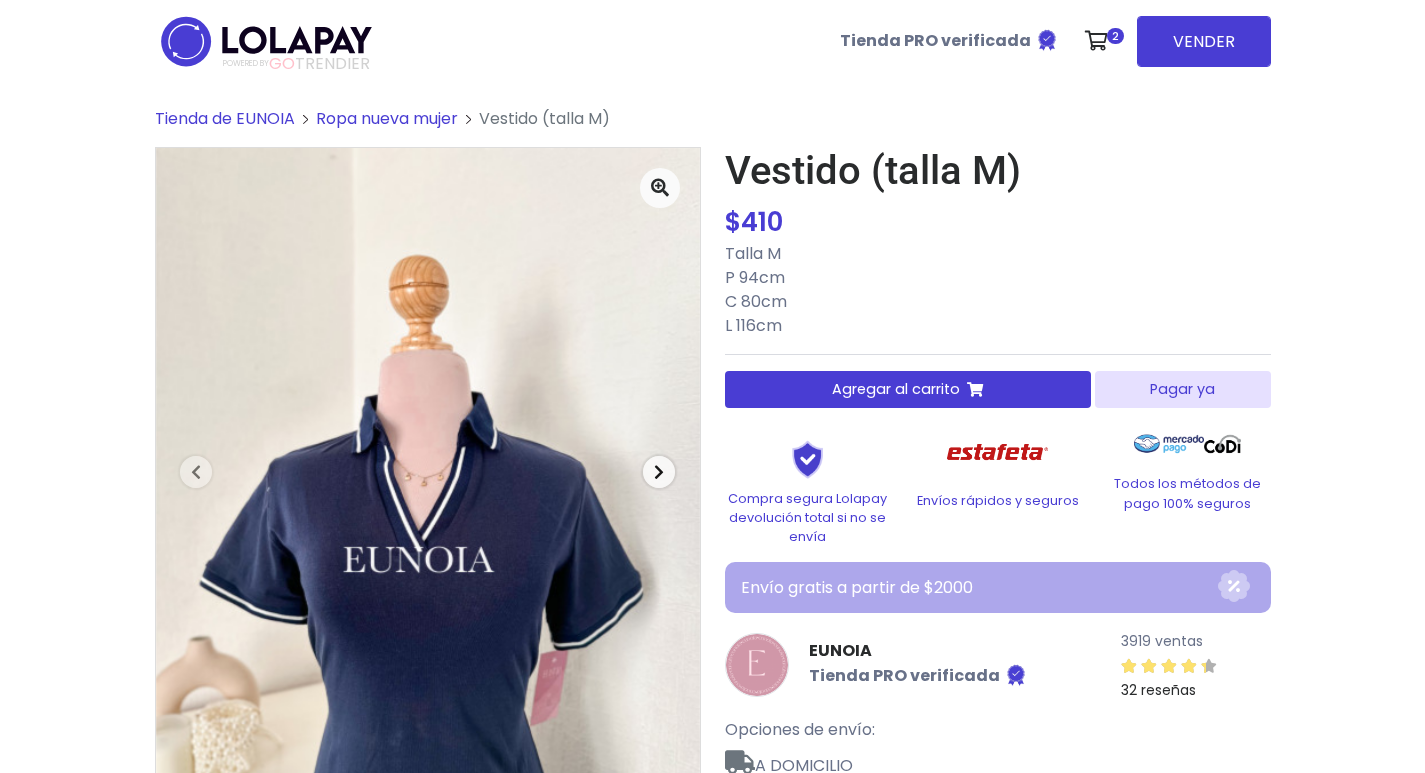 click at bounding box center [659, 472] 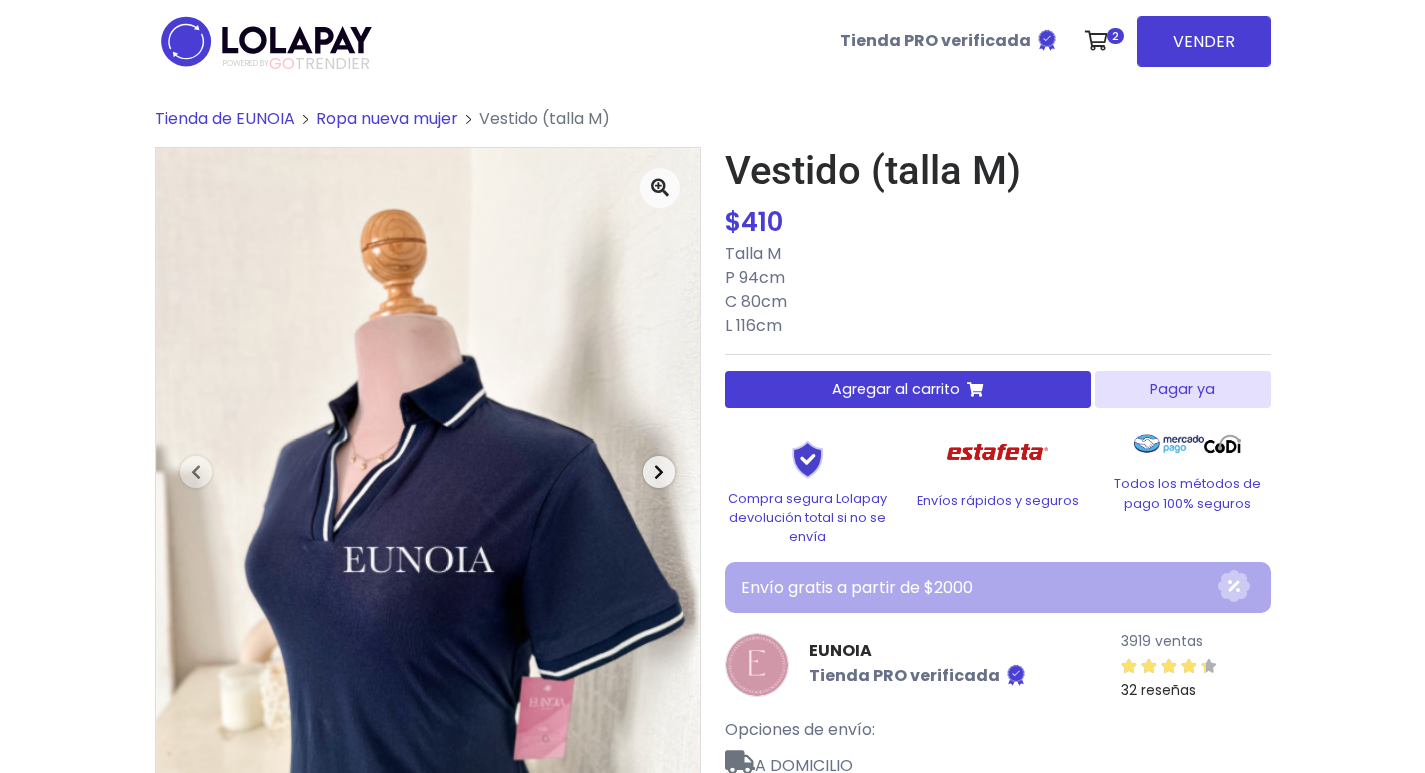click at bounding box center [659, 472] 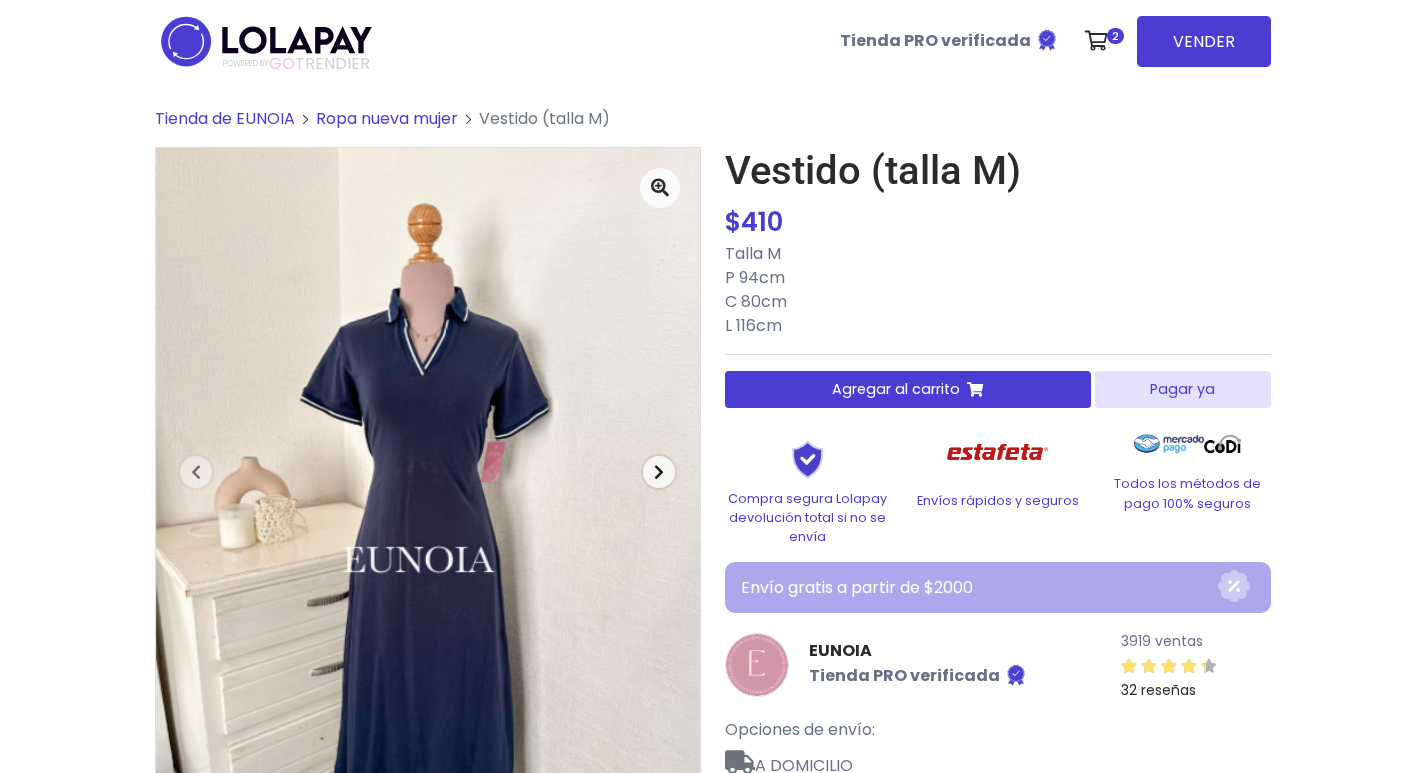 scroll, scrollTop: 100, scrollLeft: 0, axis: vertical 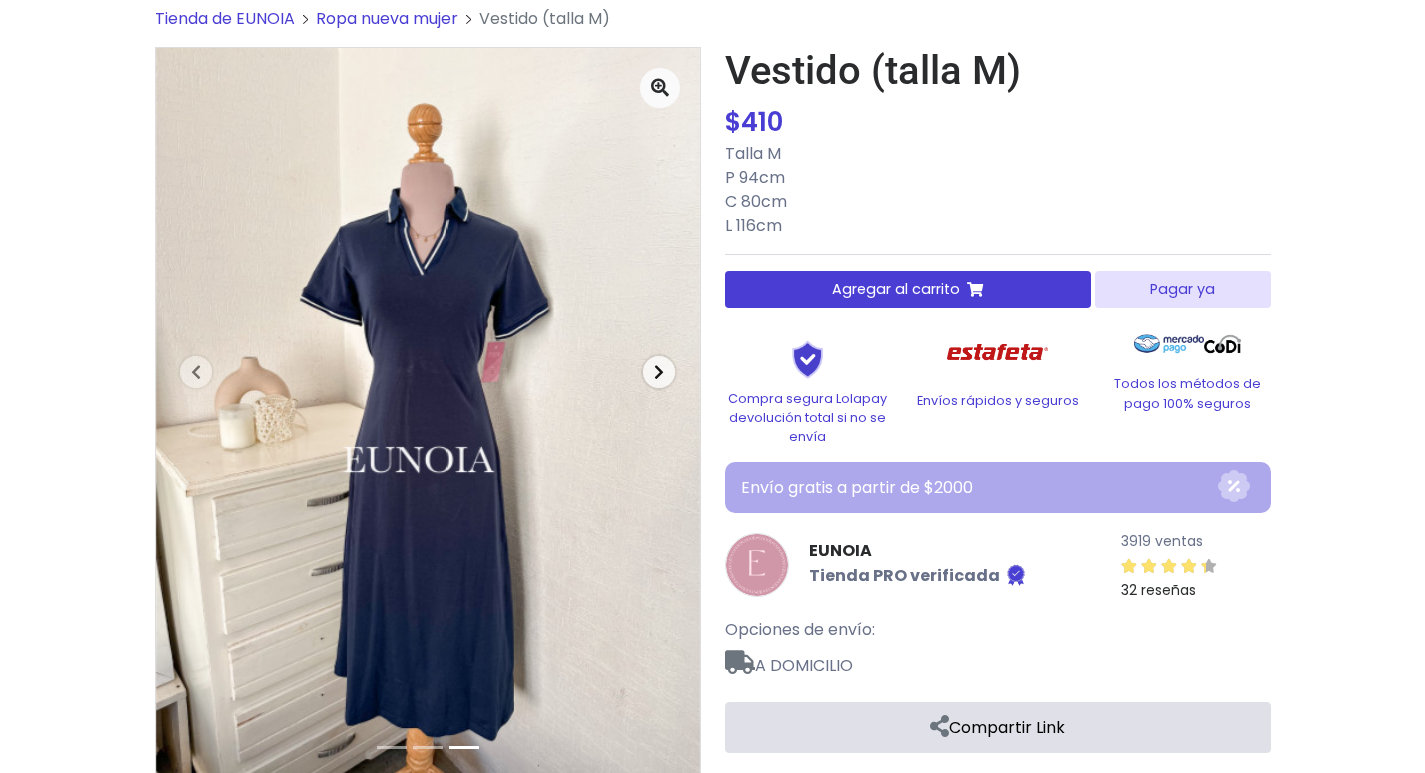 click at bounding box center (659, 372) 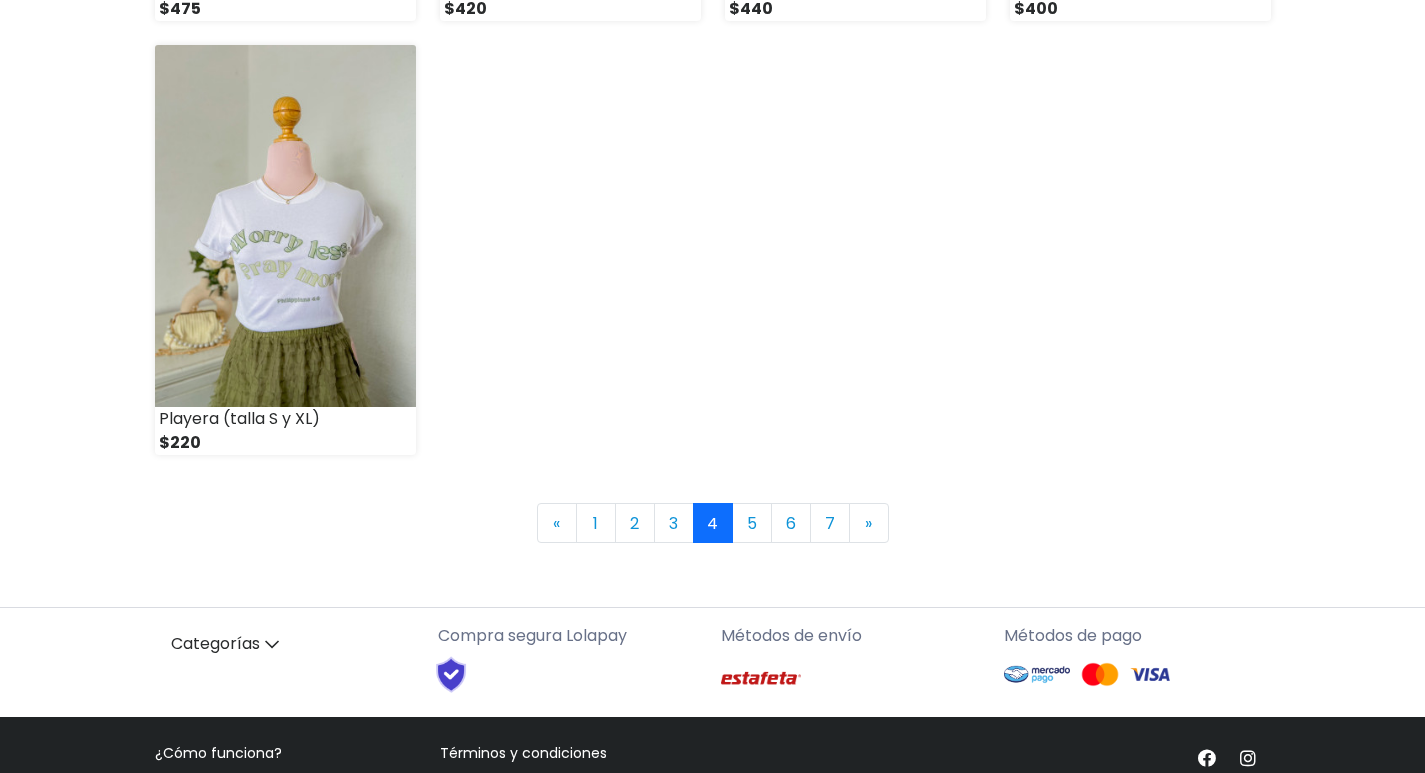 scroll, scrollTop: 2900, scrollLeft: 0, axis: vertical 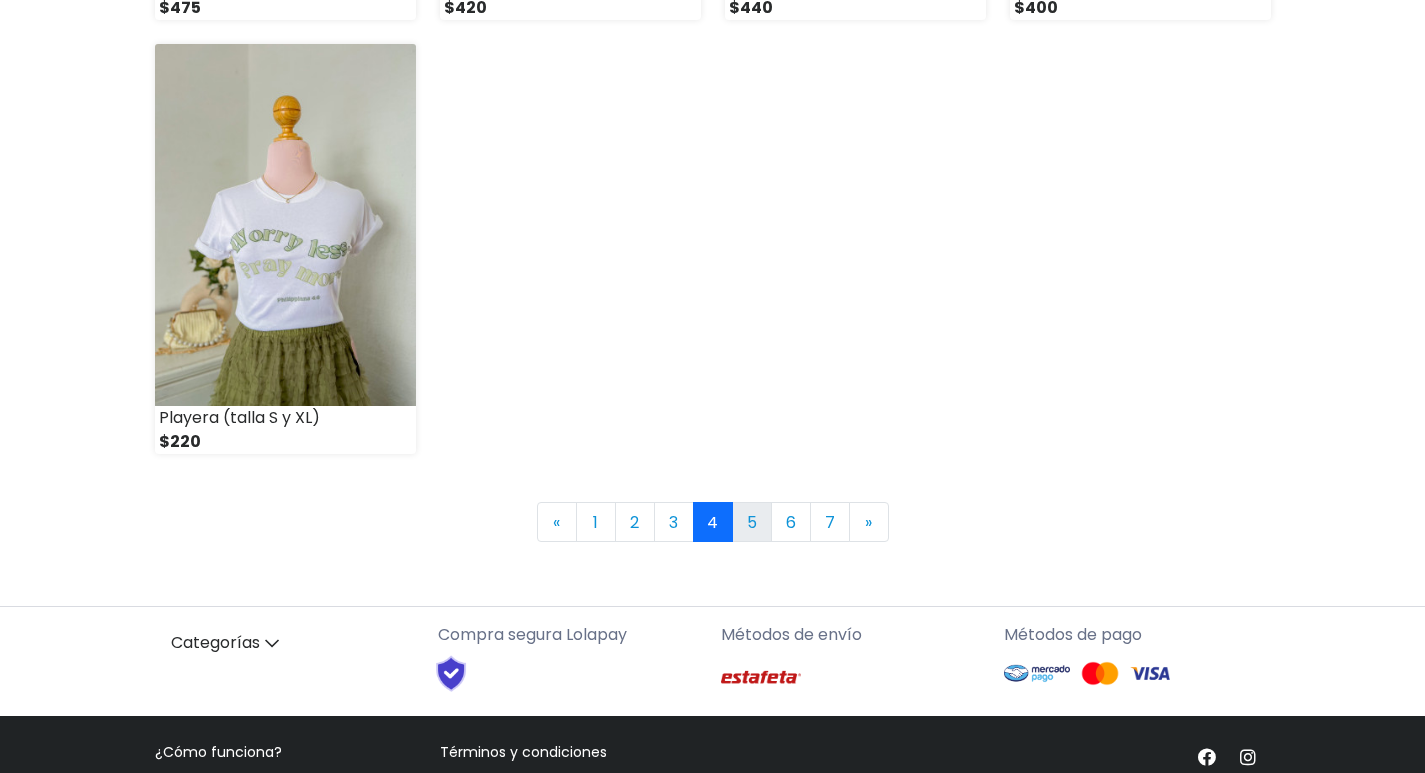 click on "5" at bounding box center (752, 522) 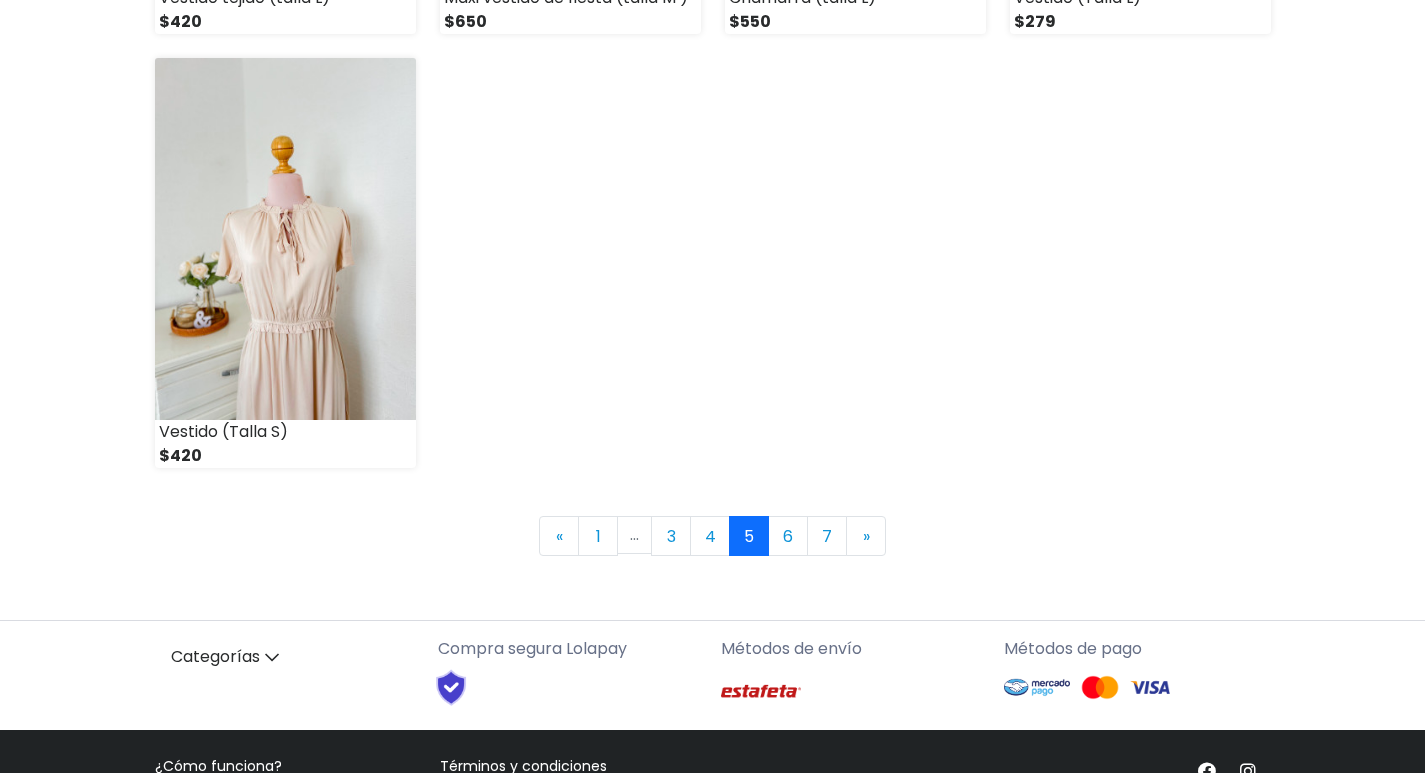 scroll, scrollTop: 2900, scrollLeft: 0, axis: vertical 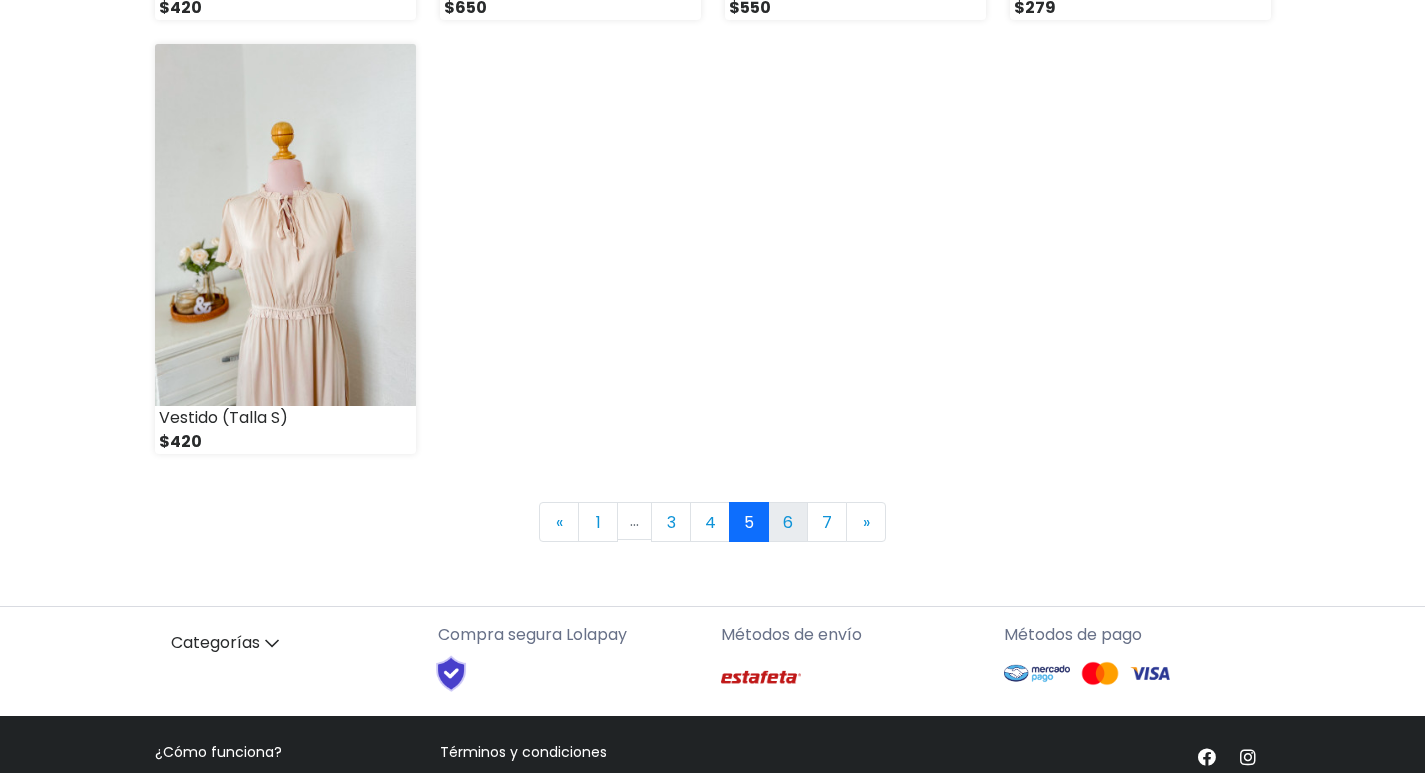 click on "6" at bounding box center (788, 522) 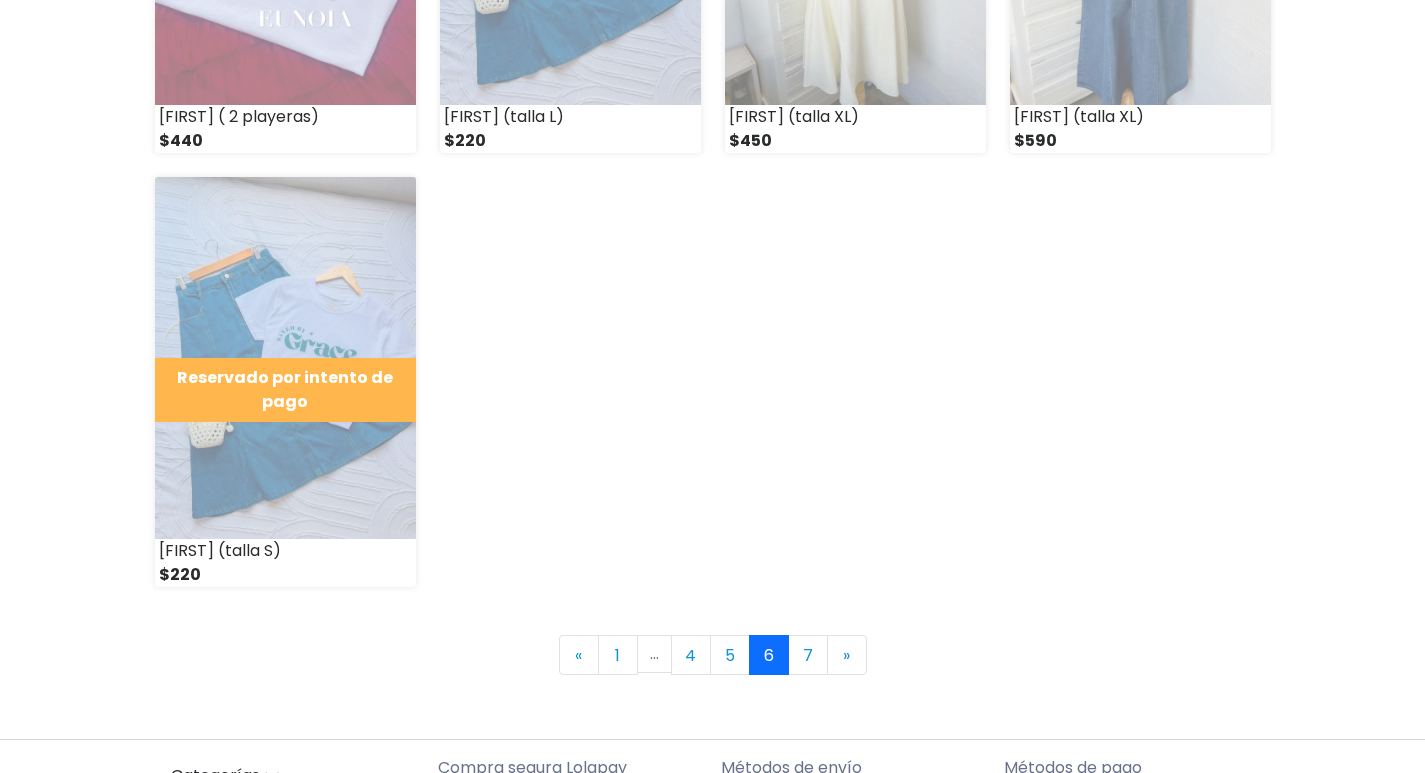 scroll, scrollTop: 1900, scrollLeft: 0, axis: vertical 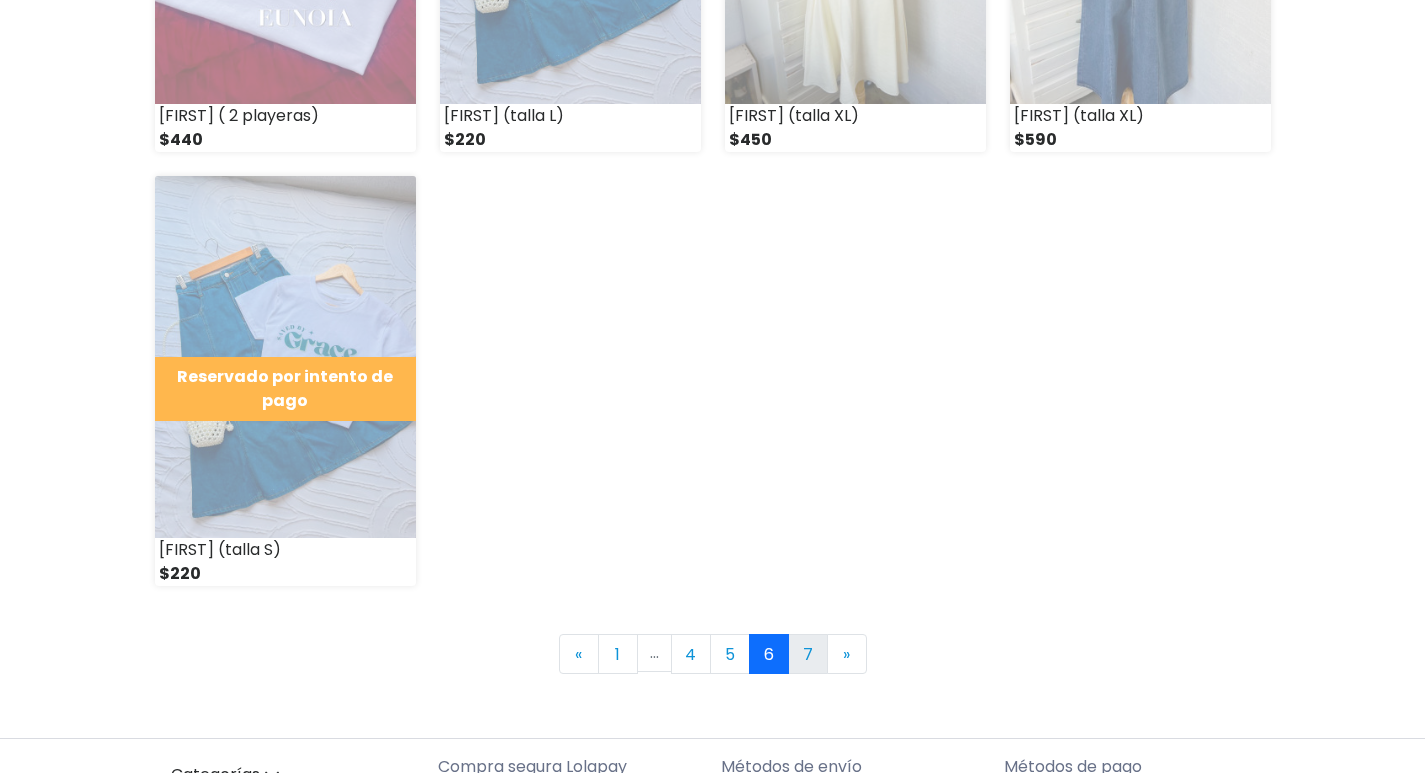 click on "7" at bounding box center (808, 654) 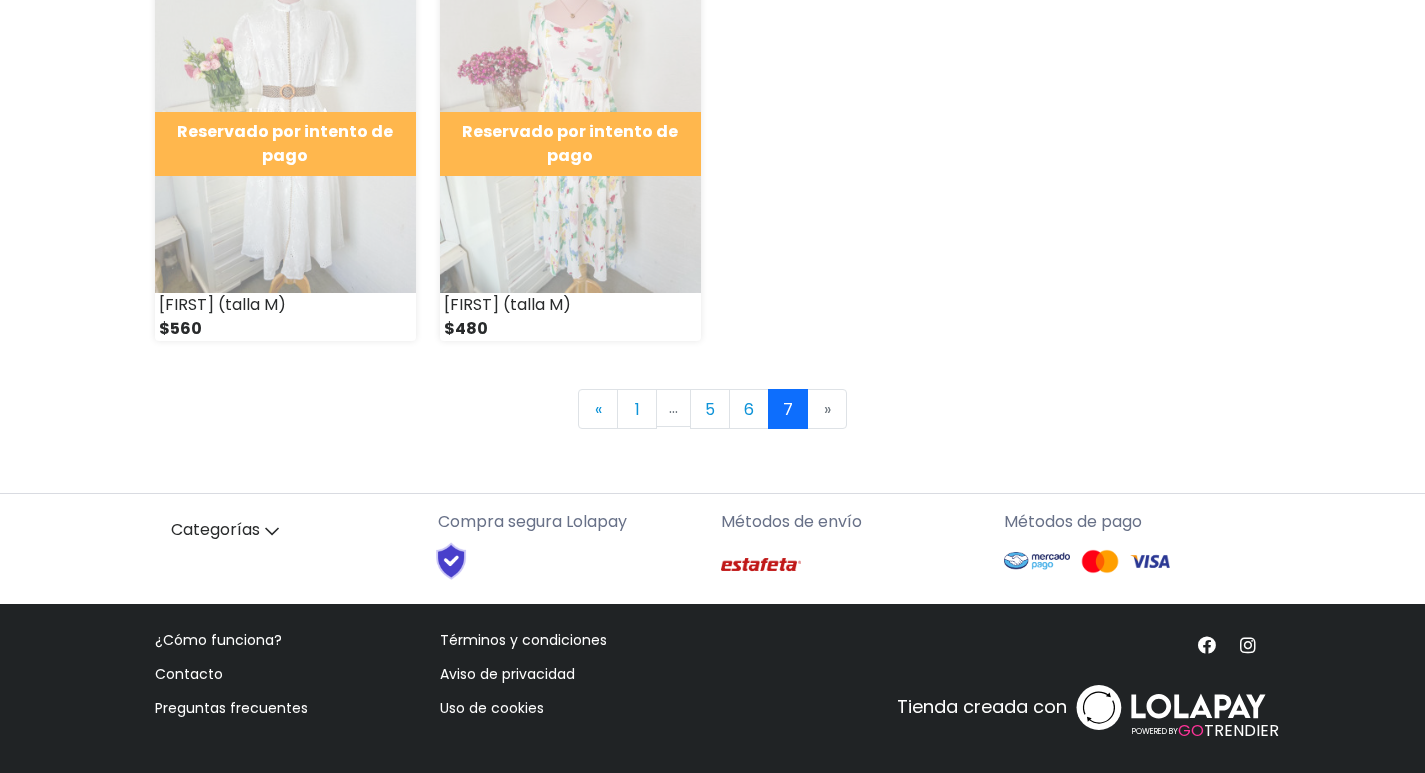 scroll, scrollTop: 845, scrollLeft: 0, axis: vertical 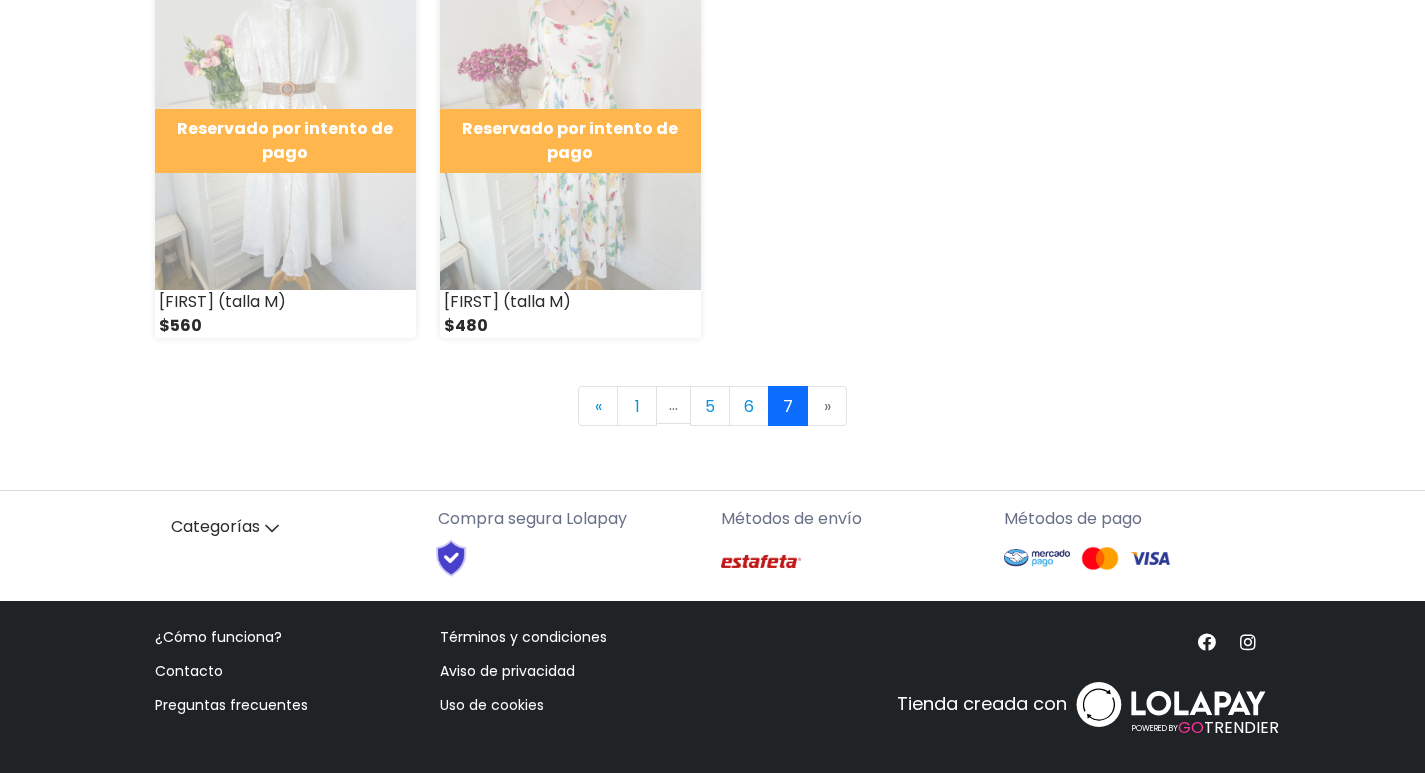 click on "»
Next" at bounding box center [827, 406] 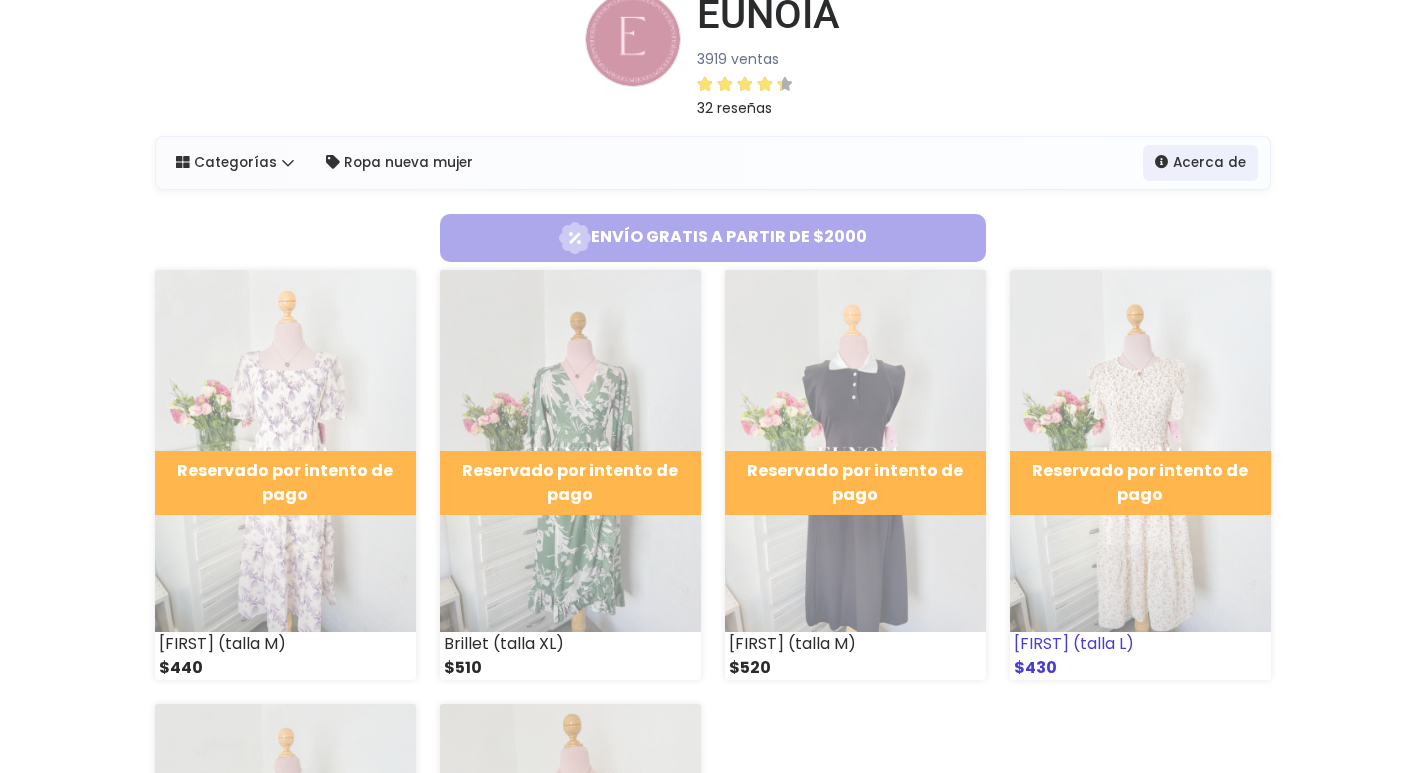 scroll, scrollTop: 0, scrollLeft: 0, axis: both 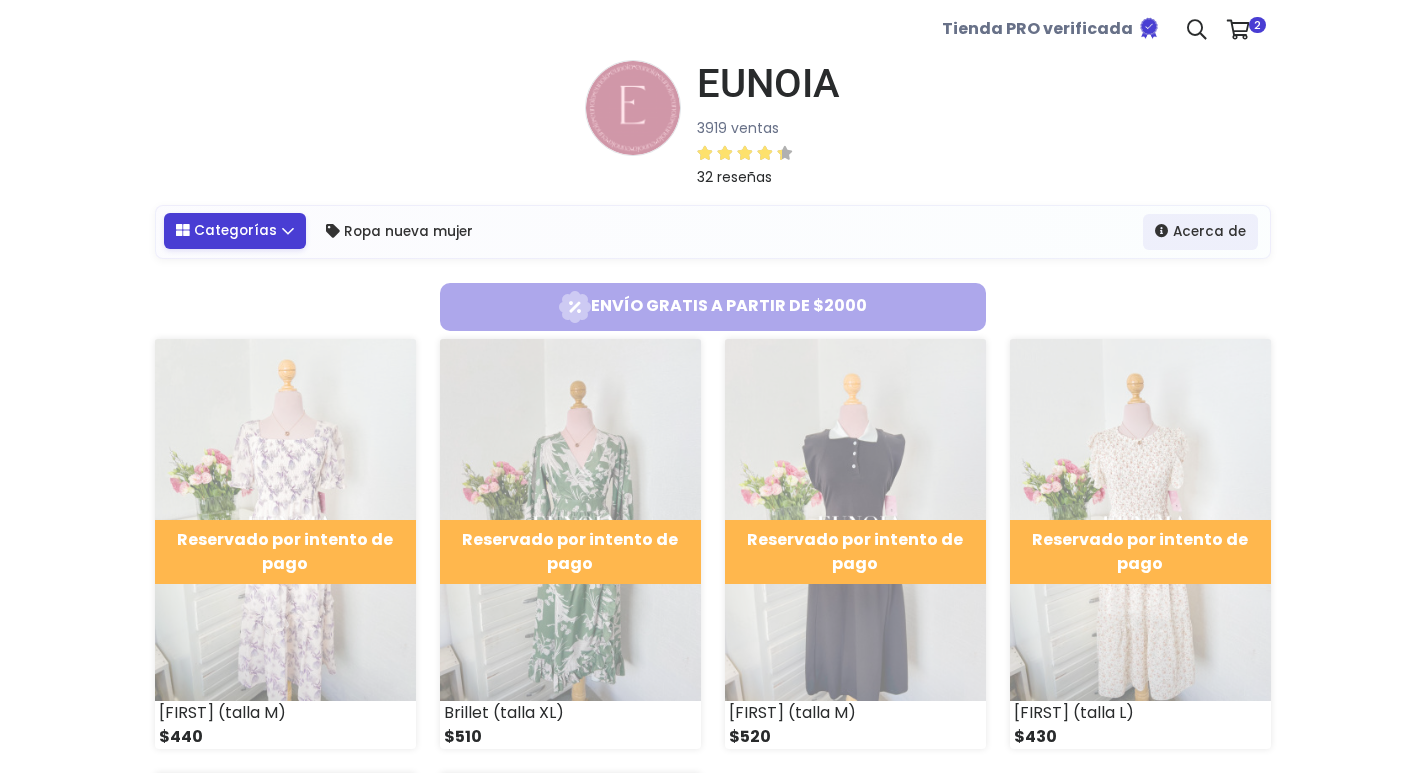 click on "Categorías" at bounding box center [235, 231] 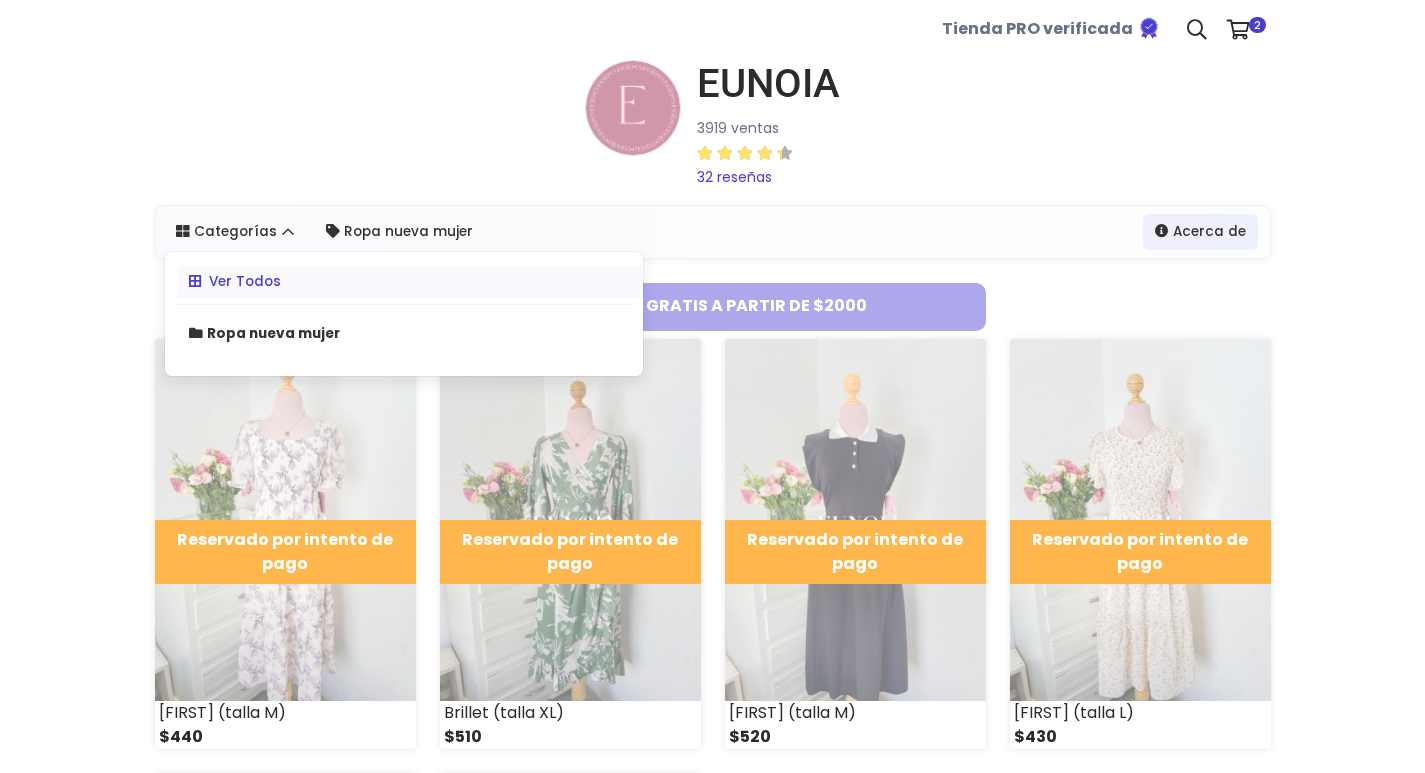 click on "32 reseñas" at bounding box center (734, 177) 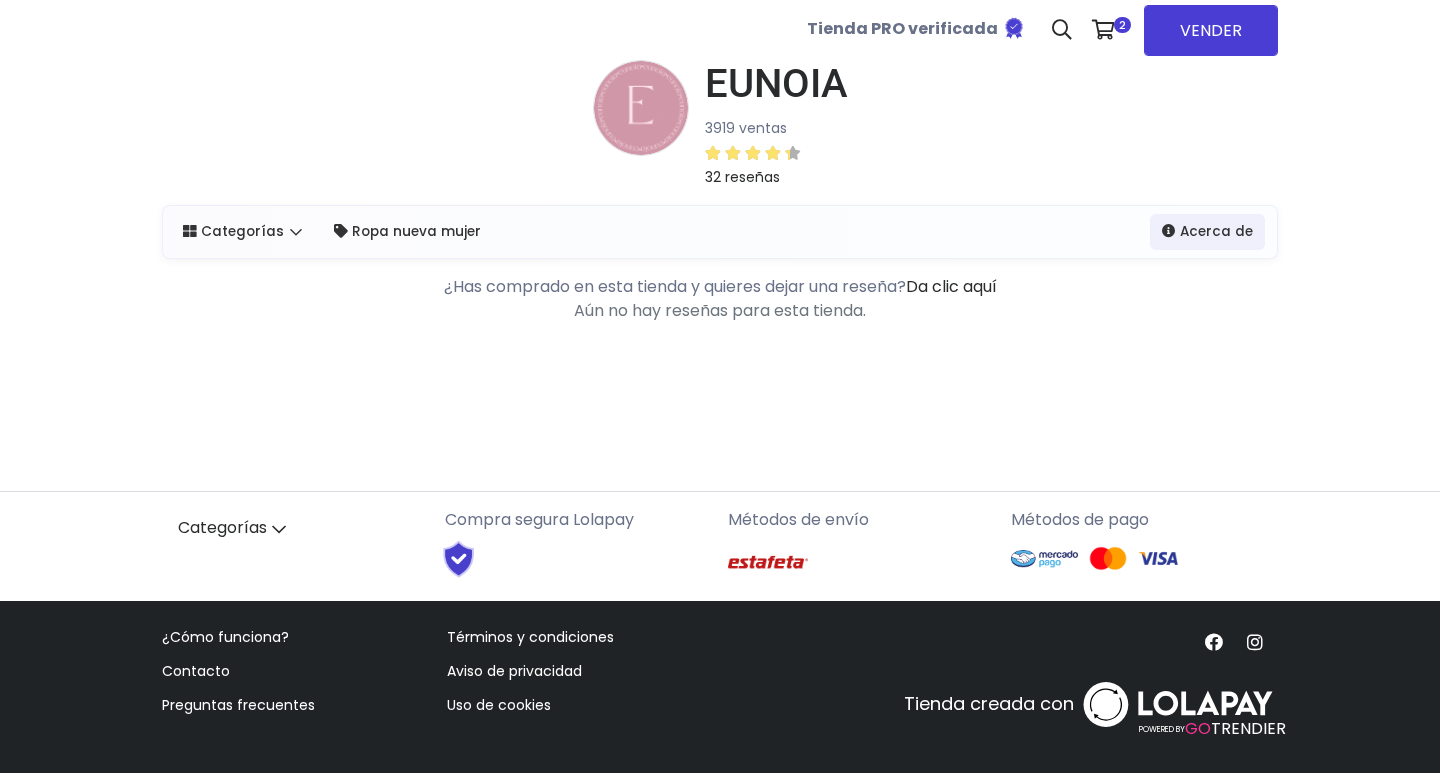 scroll, scrollTop: 0, scrollLeft: 0, axis: both 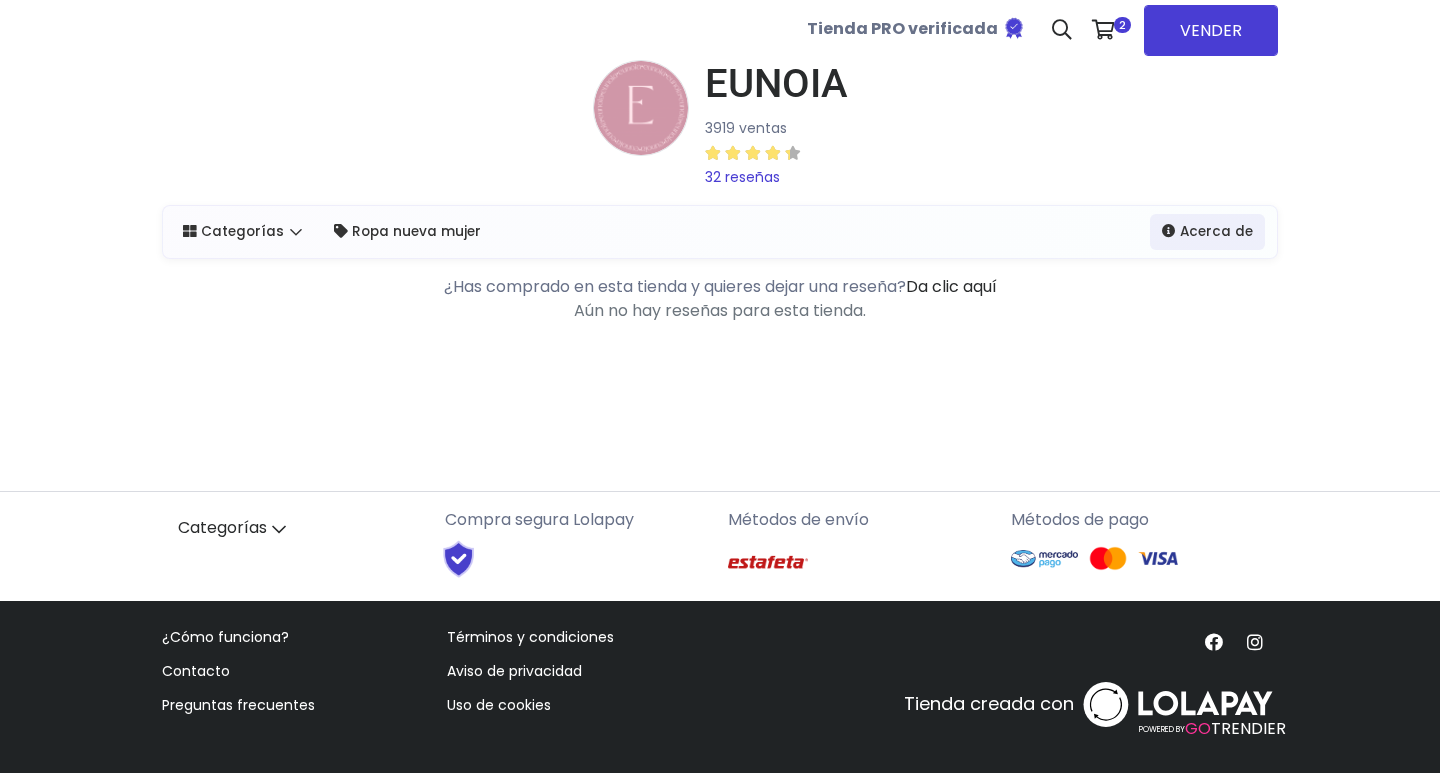 click on "32 reseñas" at bounding box center (742, 177) 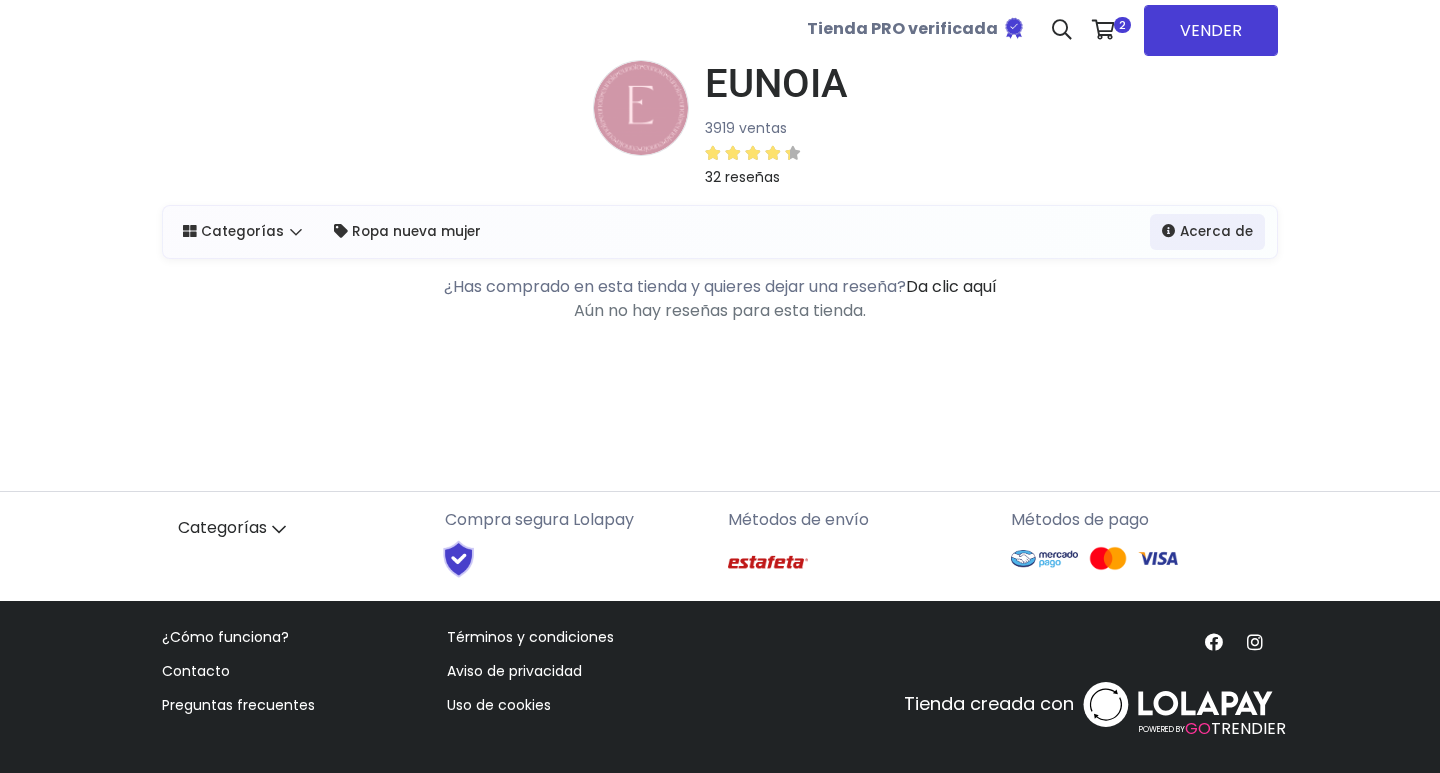 scroll, scrollTop: 0, scrollLeft: 0, axis: both 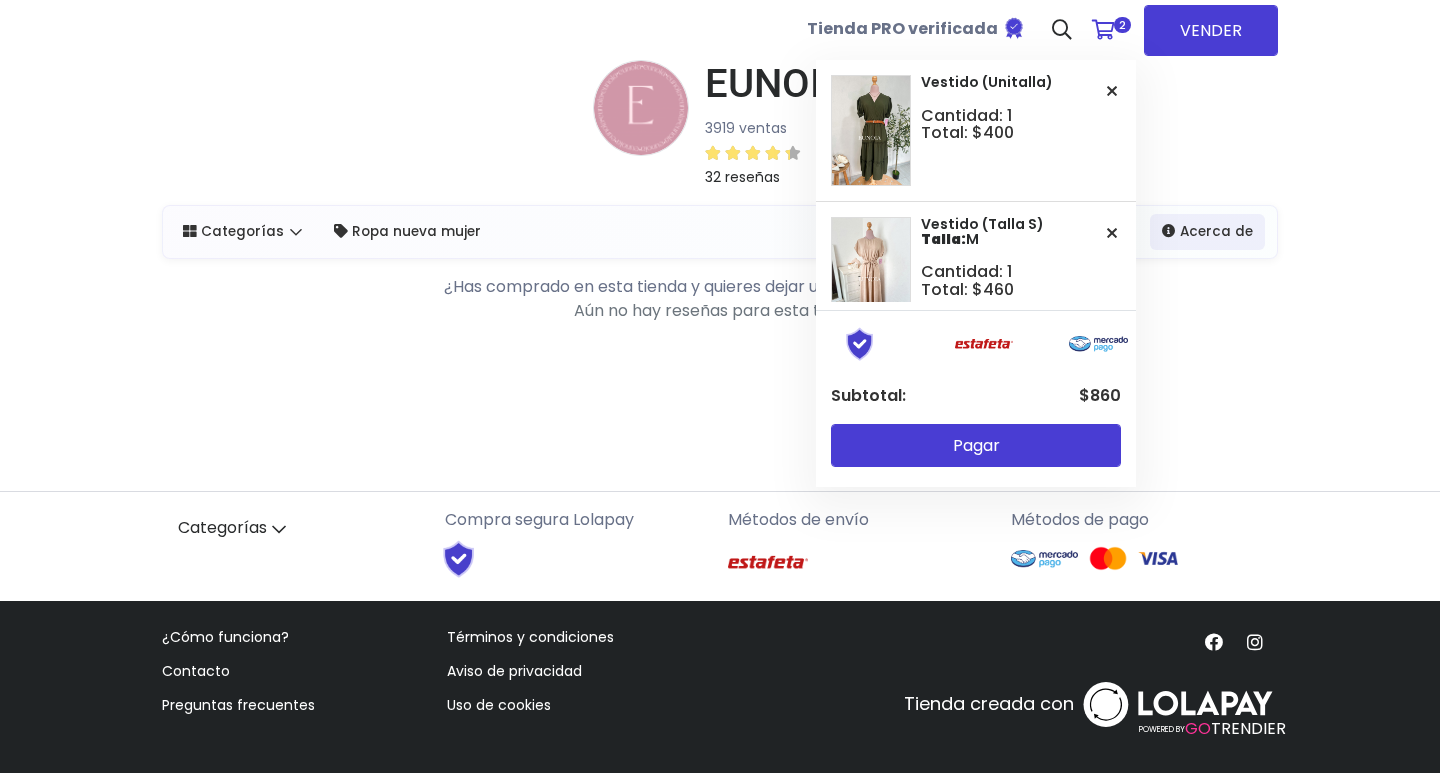 click at bounding box center (1103, 30) 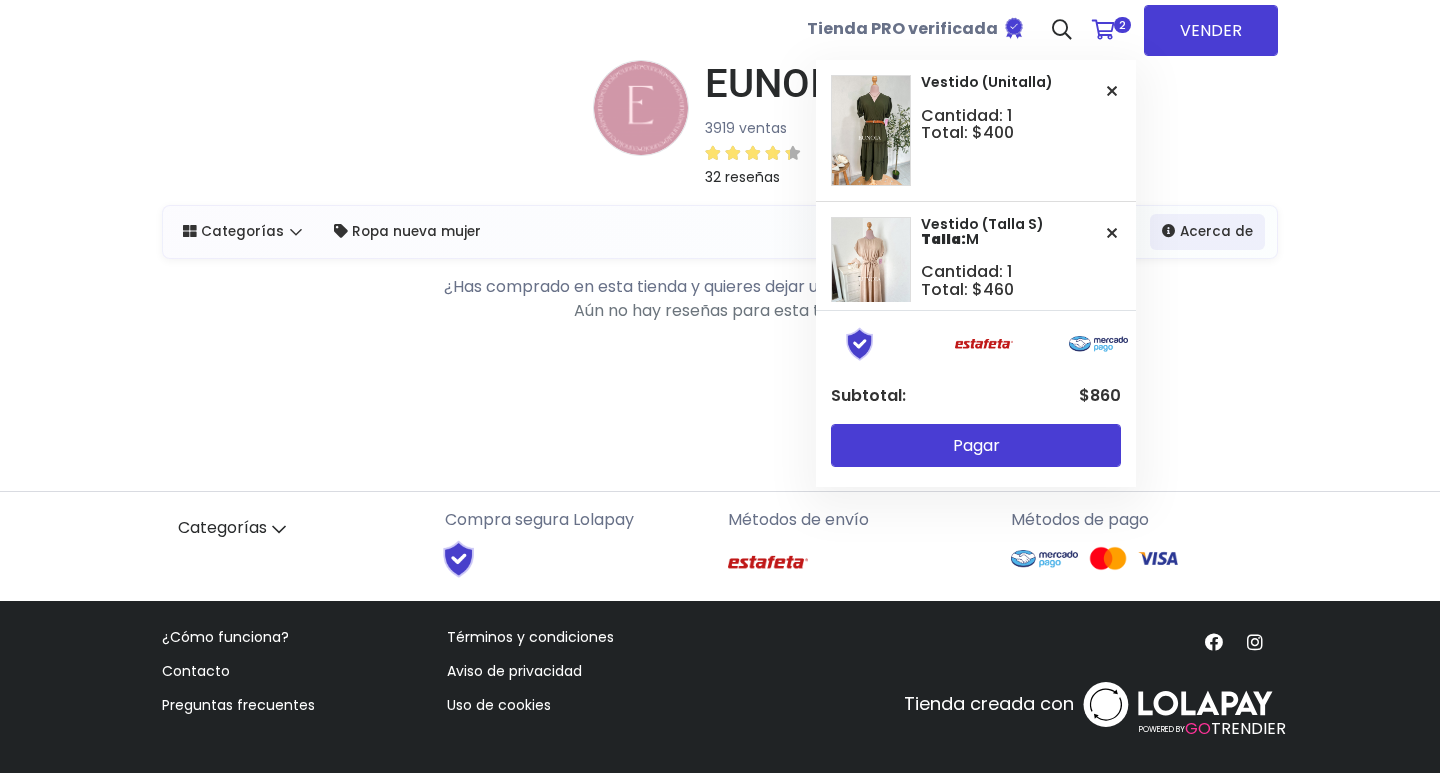 click at bounding box center [1103, 30] 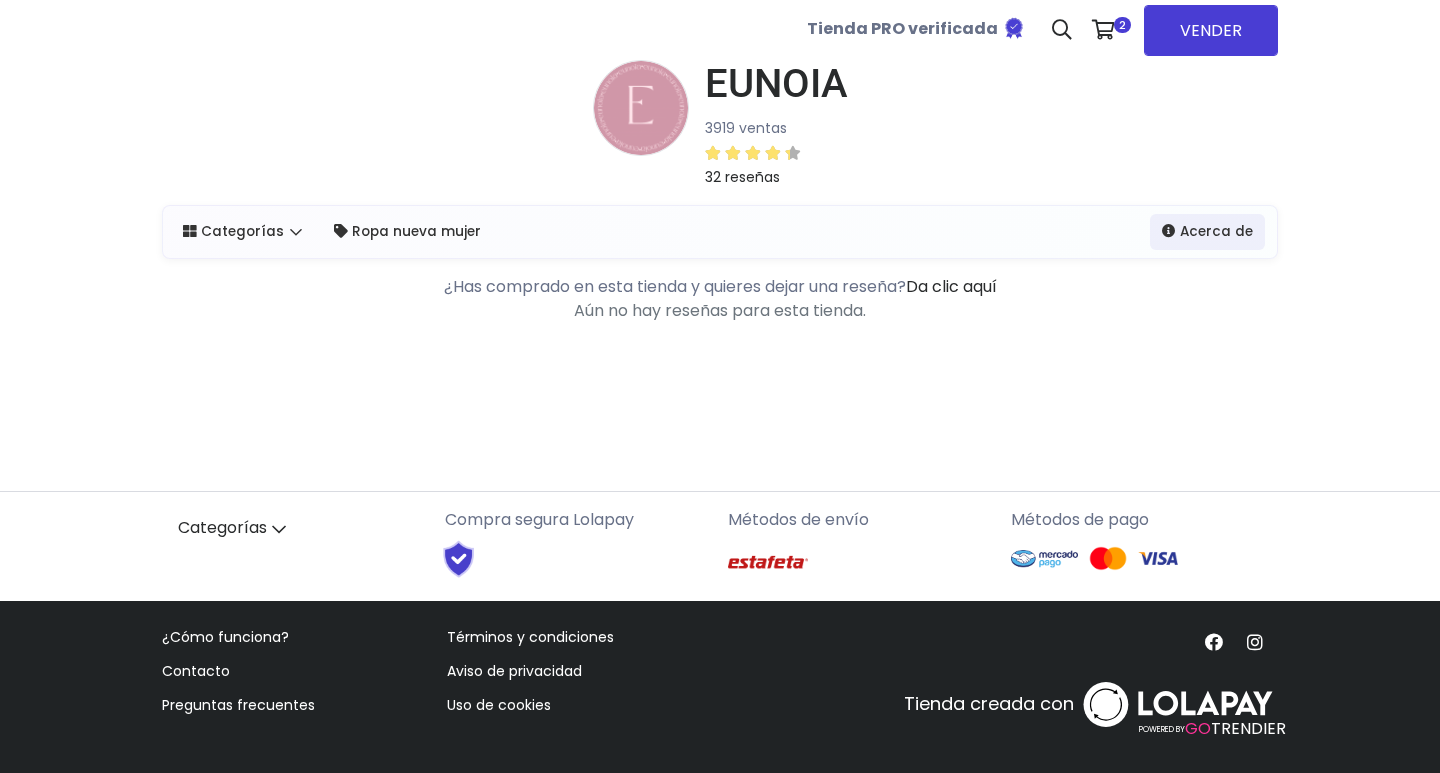 click on "EUNOIA
3919 ventas
32 reseñas
Categorías" at bounding box center (720, 267) 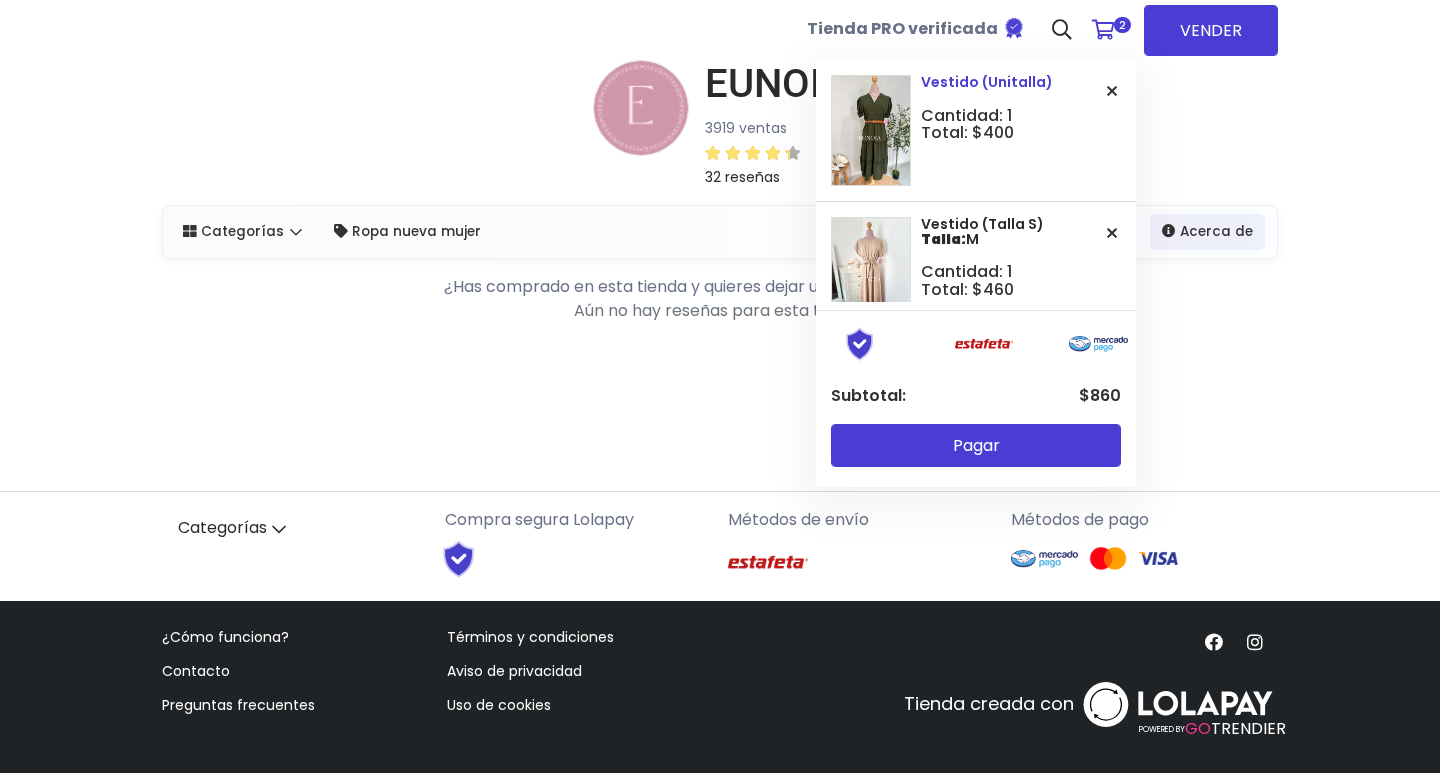 click at bounding box center (871, 130) 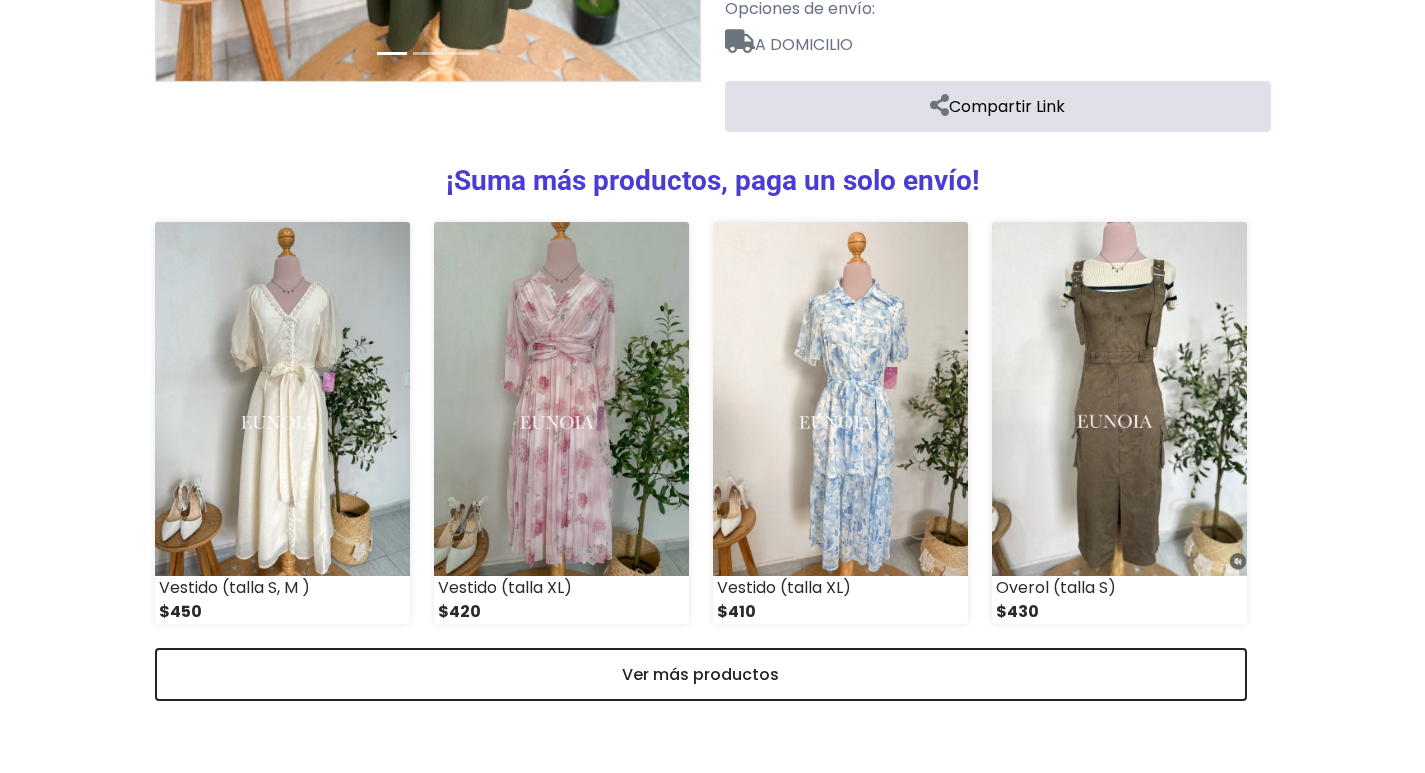scroll, scrollTop: 394, scrollLeft: 0, axis: vertical 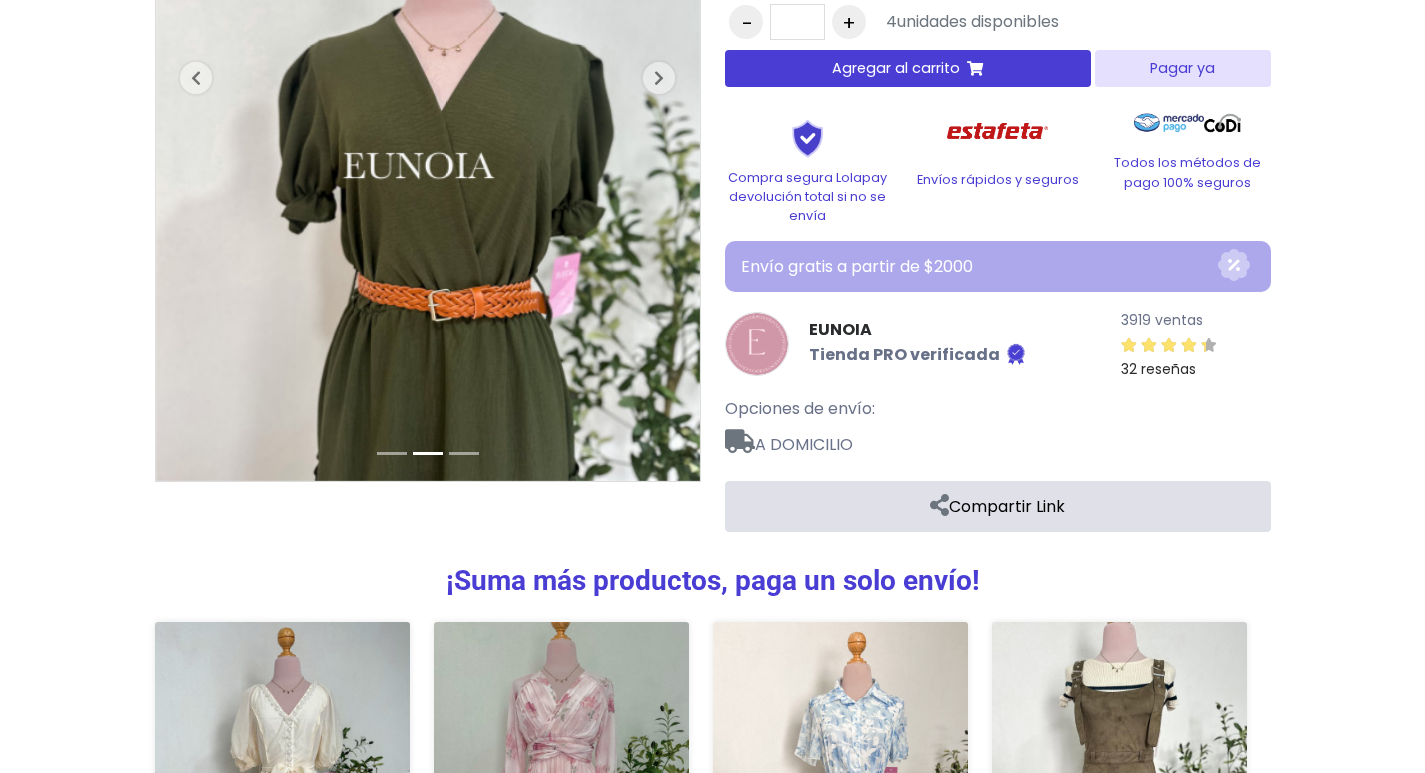 click on "Pagar ya" at bounding box center (1182, 68) 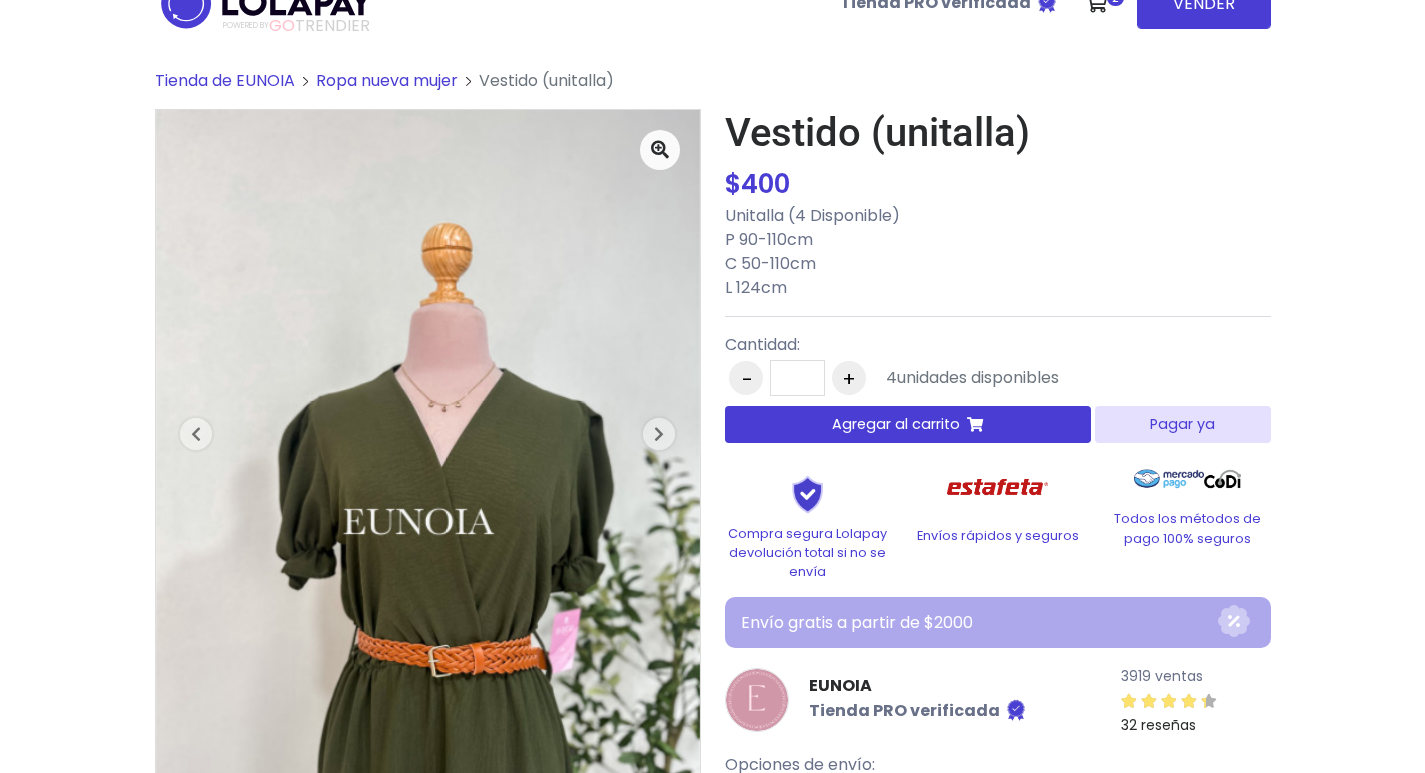 scroll, scrollTop: 12, scrollLeft: 0, axis: vertical 